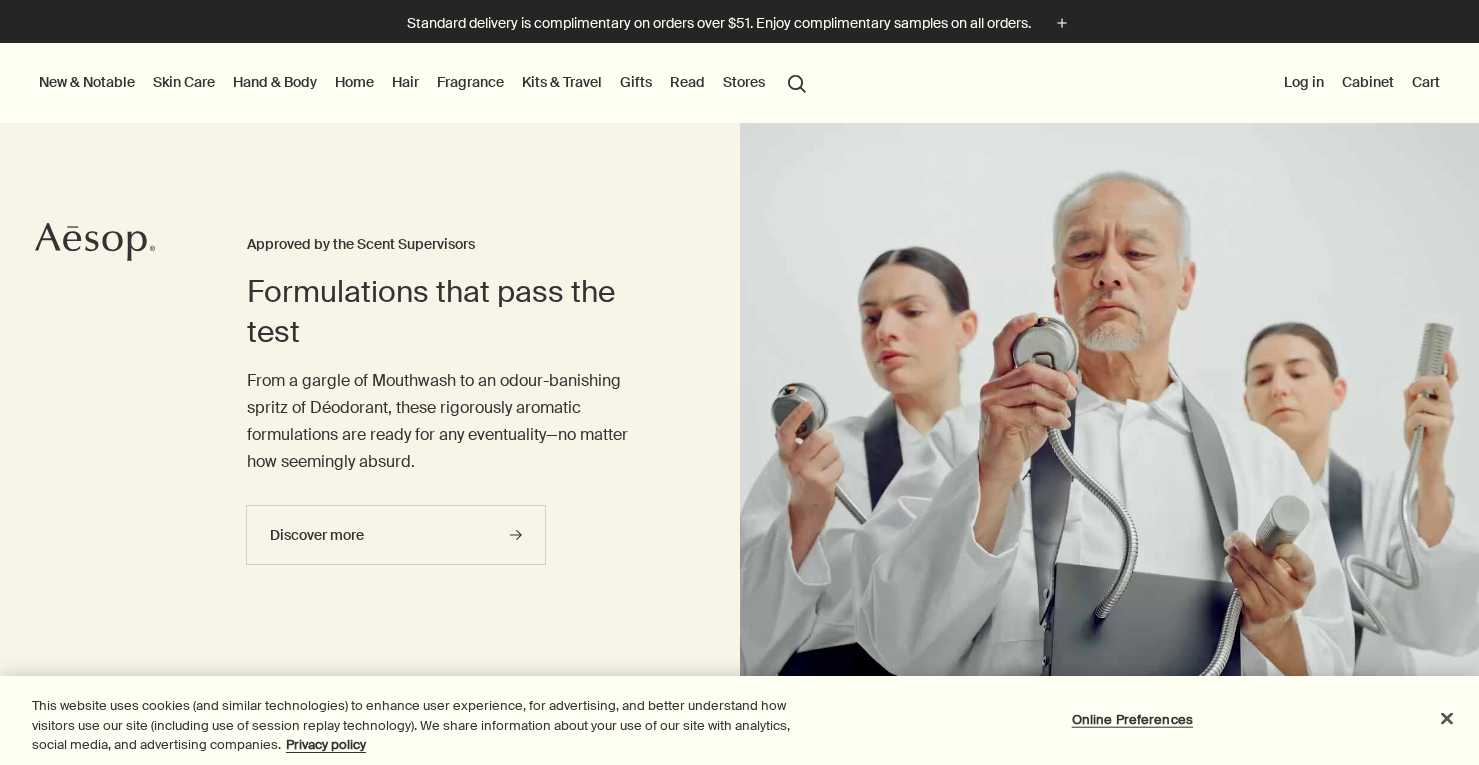 scroll, scrollTop: 0, scrollLeft: 0, axis: both 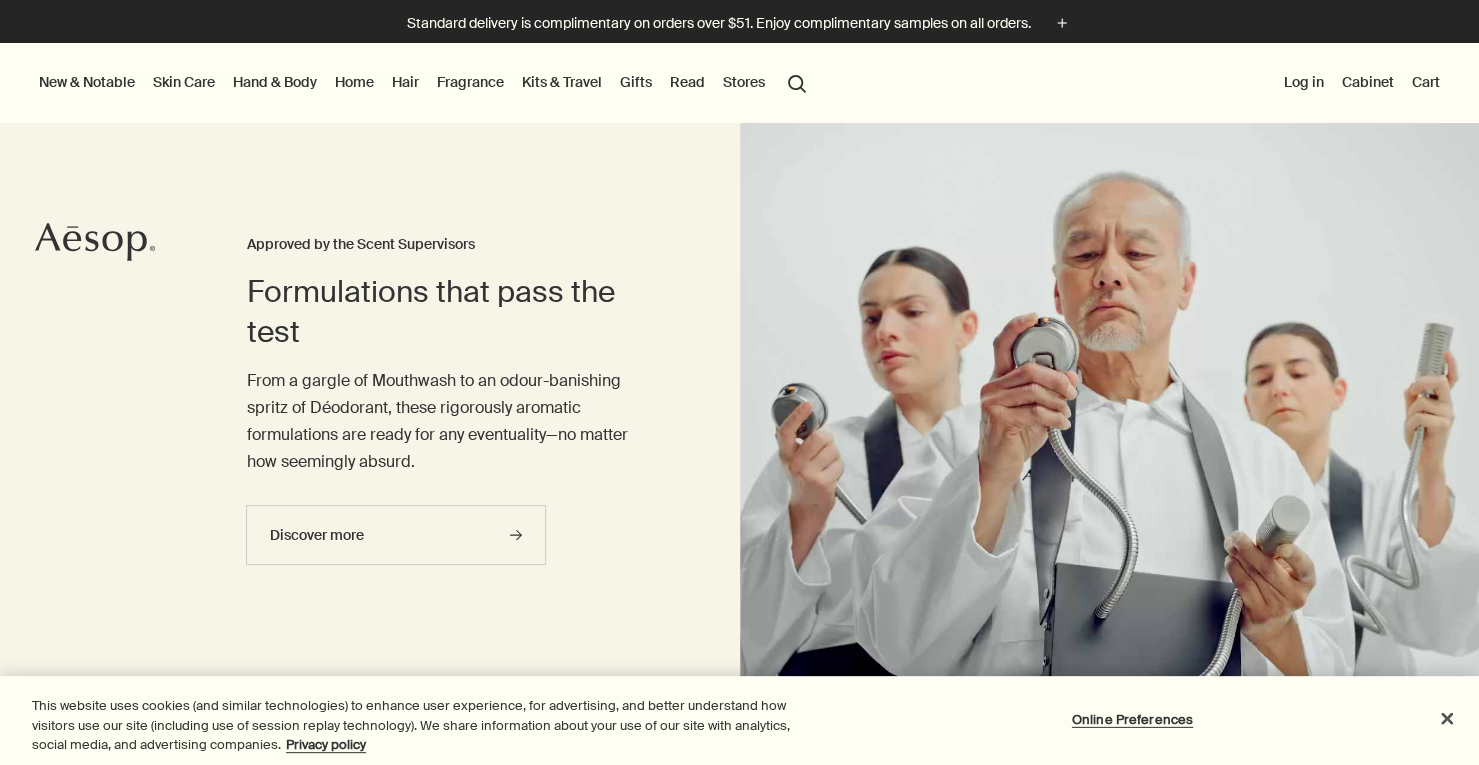 click on "Cart" at bounding box center [1426, 82] 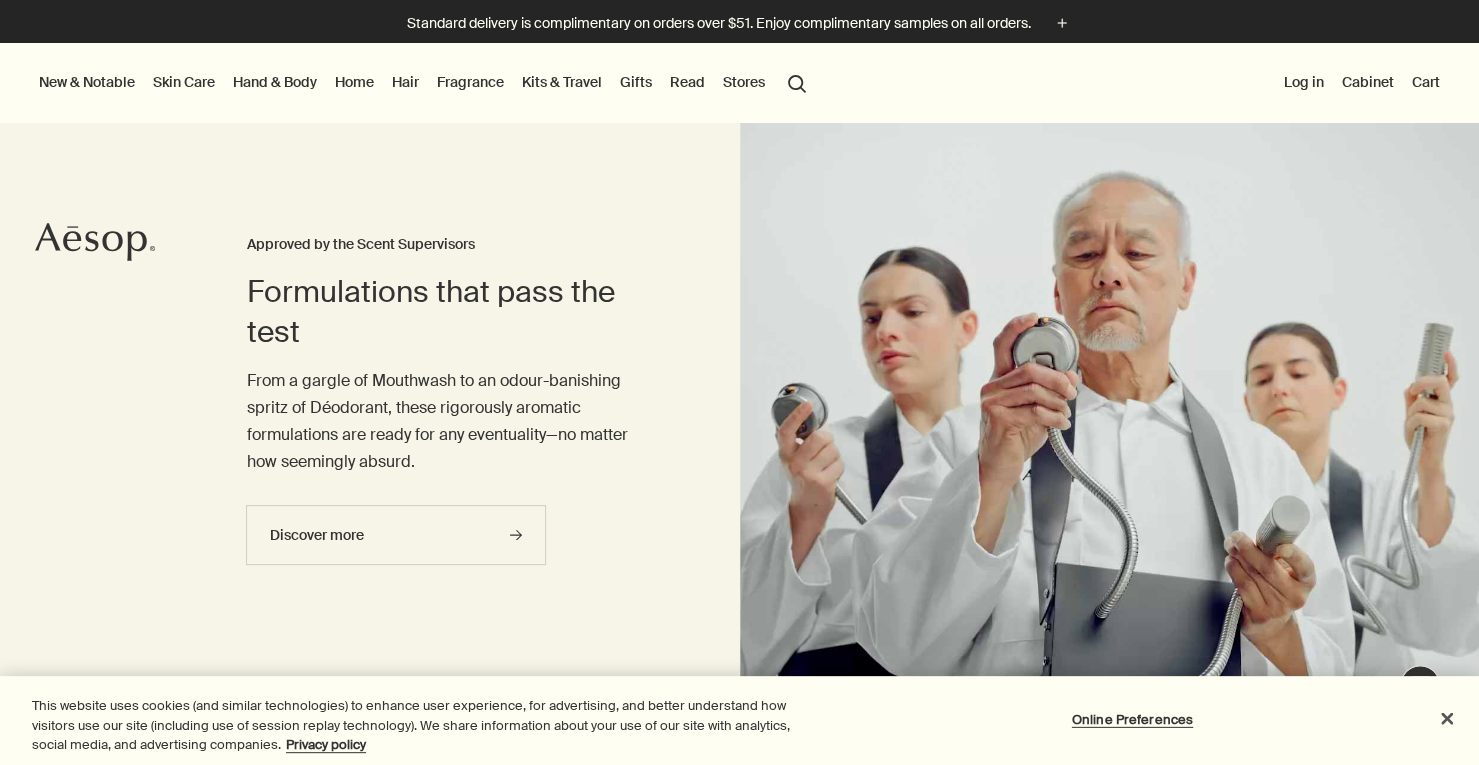 click on "Log in" at bounding box center (1304, 82) 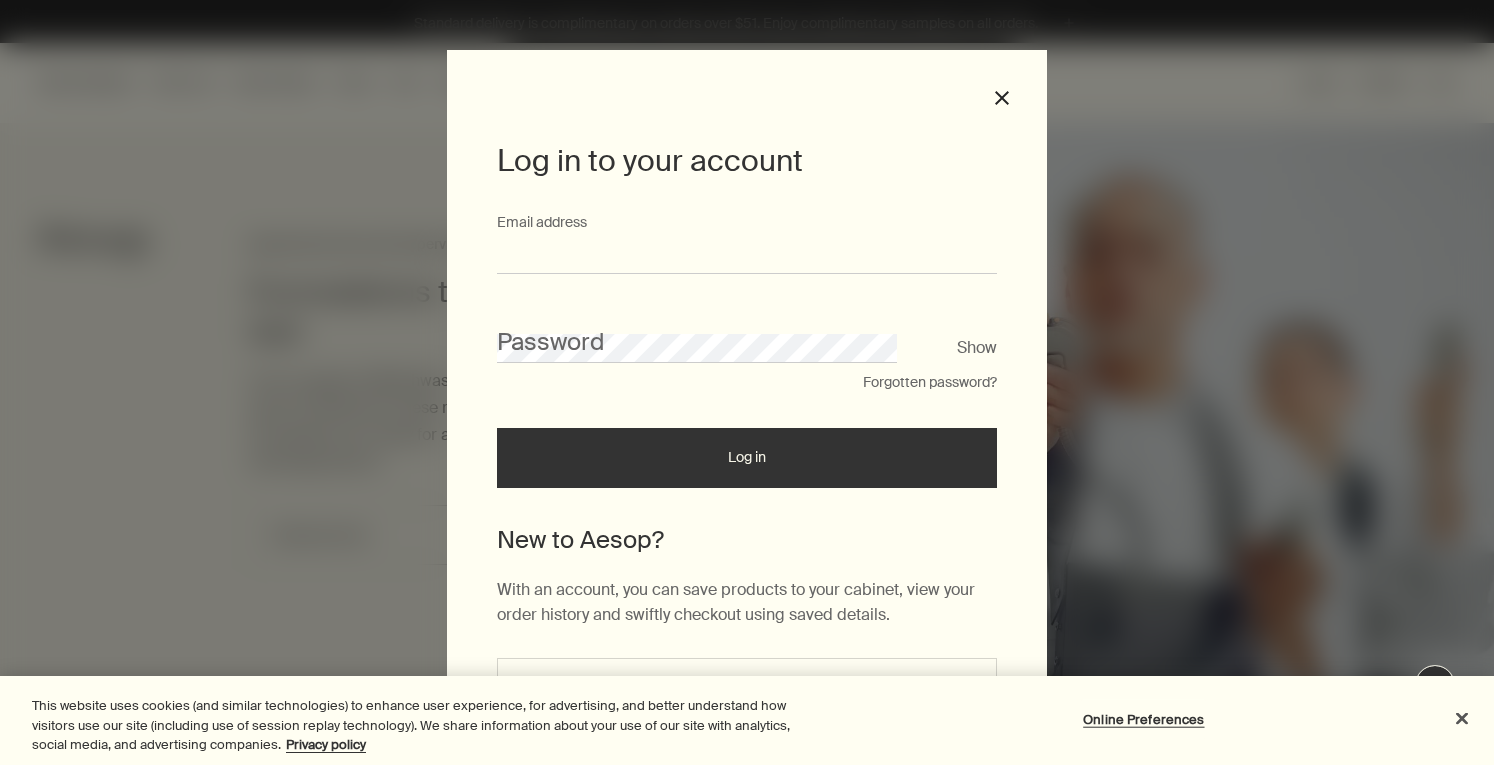 click on "Email address" at bounding box center [747, 255] 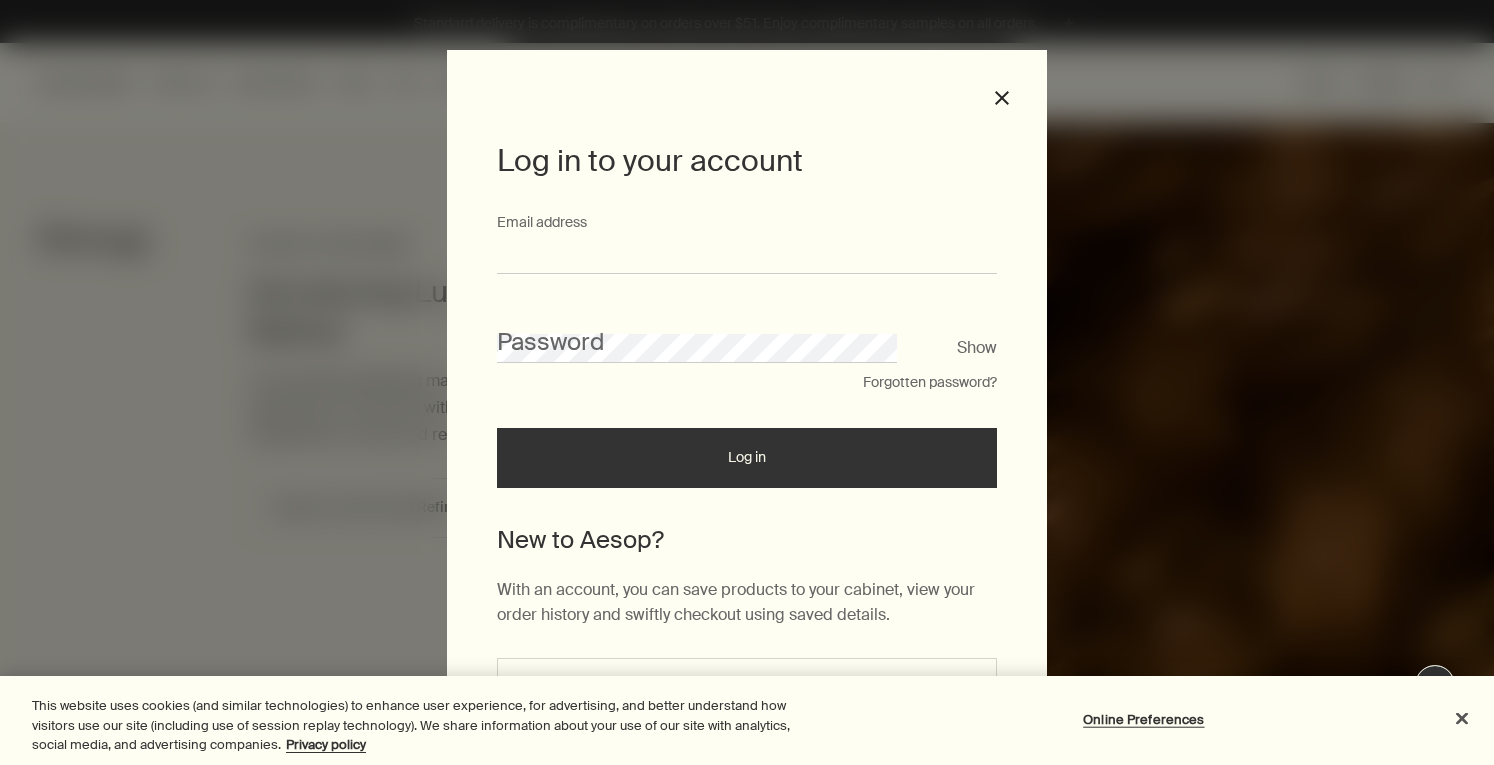 click on "Email address" at bounding box center [747, 255] 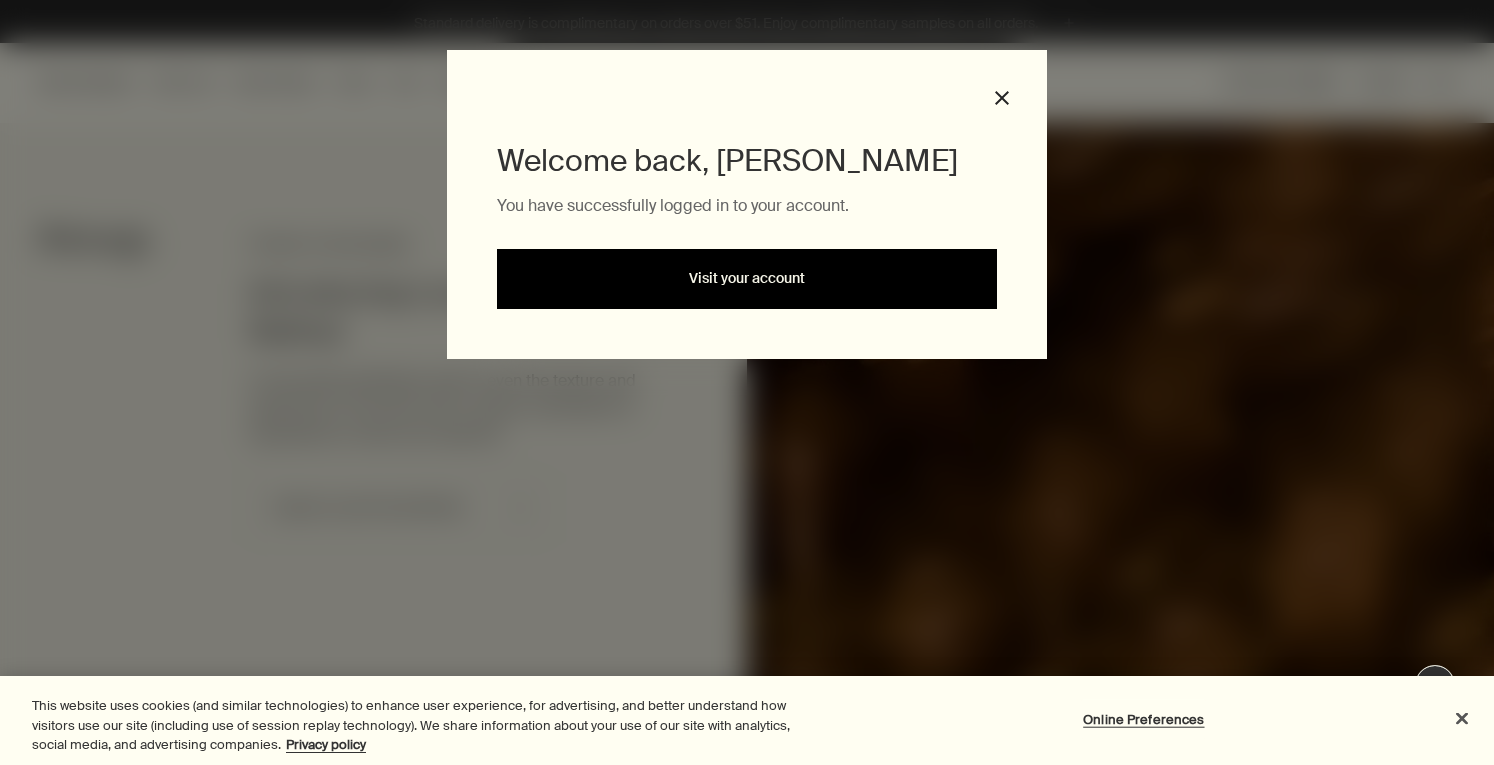 click on "Visit your account" at bounding box center [747, 279] 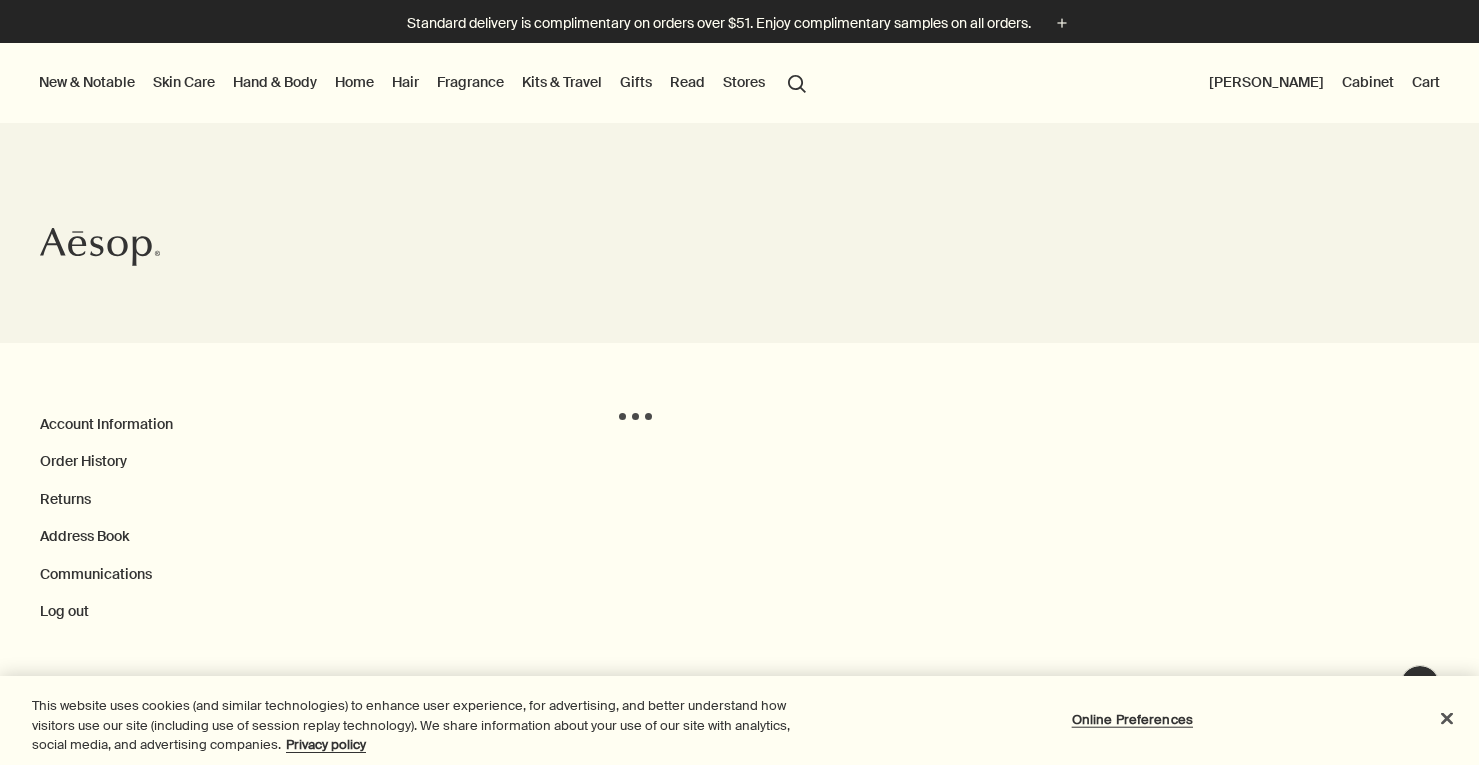 scroll, scrollTop: 0, scrollLeft: 0, axis: both 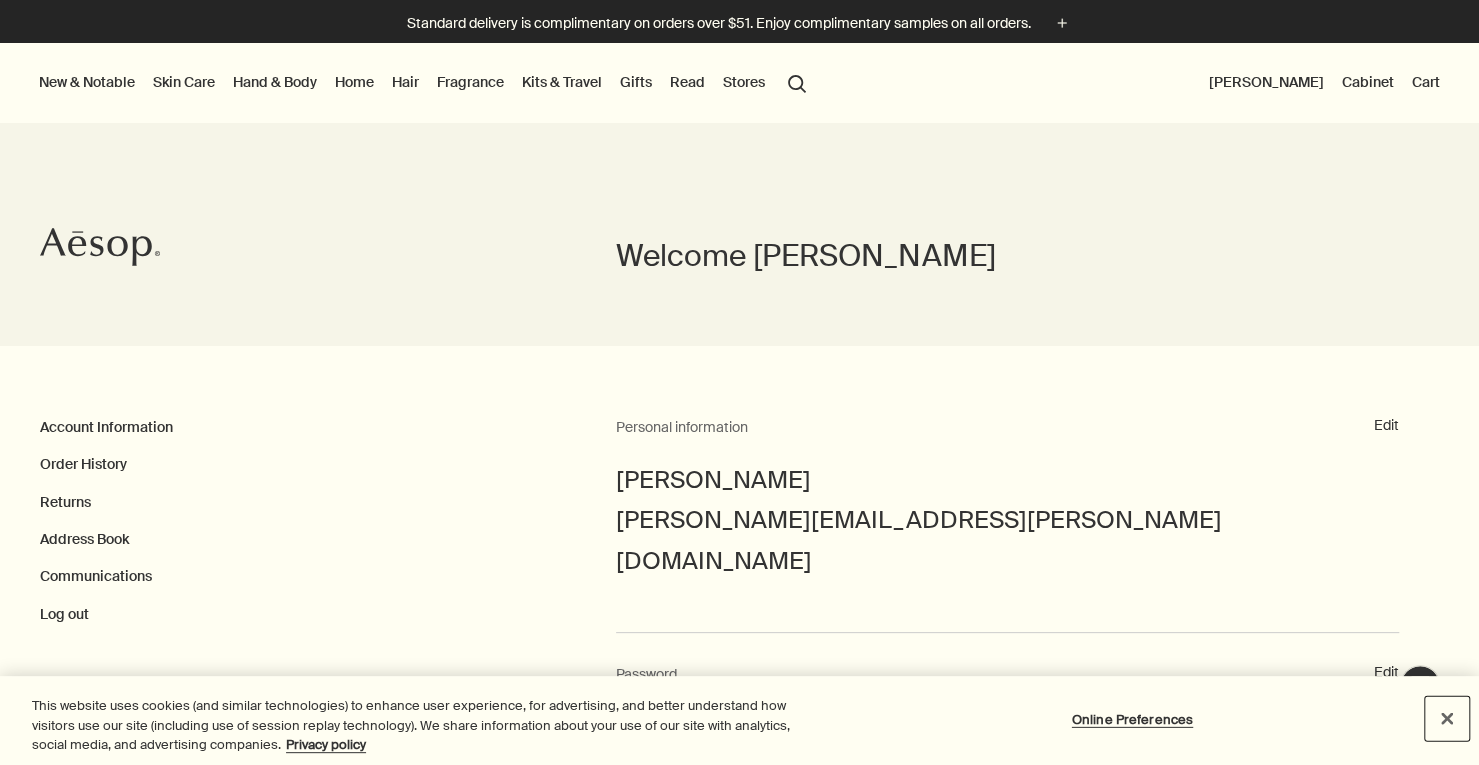 click at bounding box center [1447, 718] 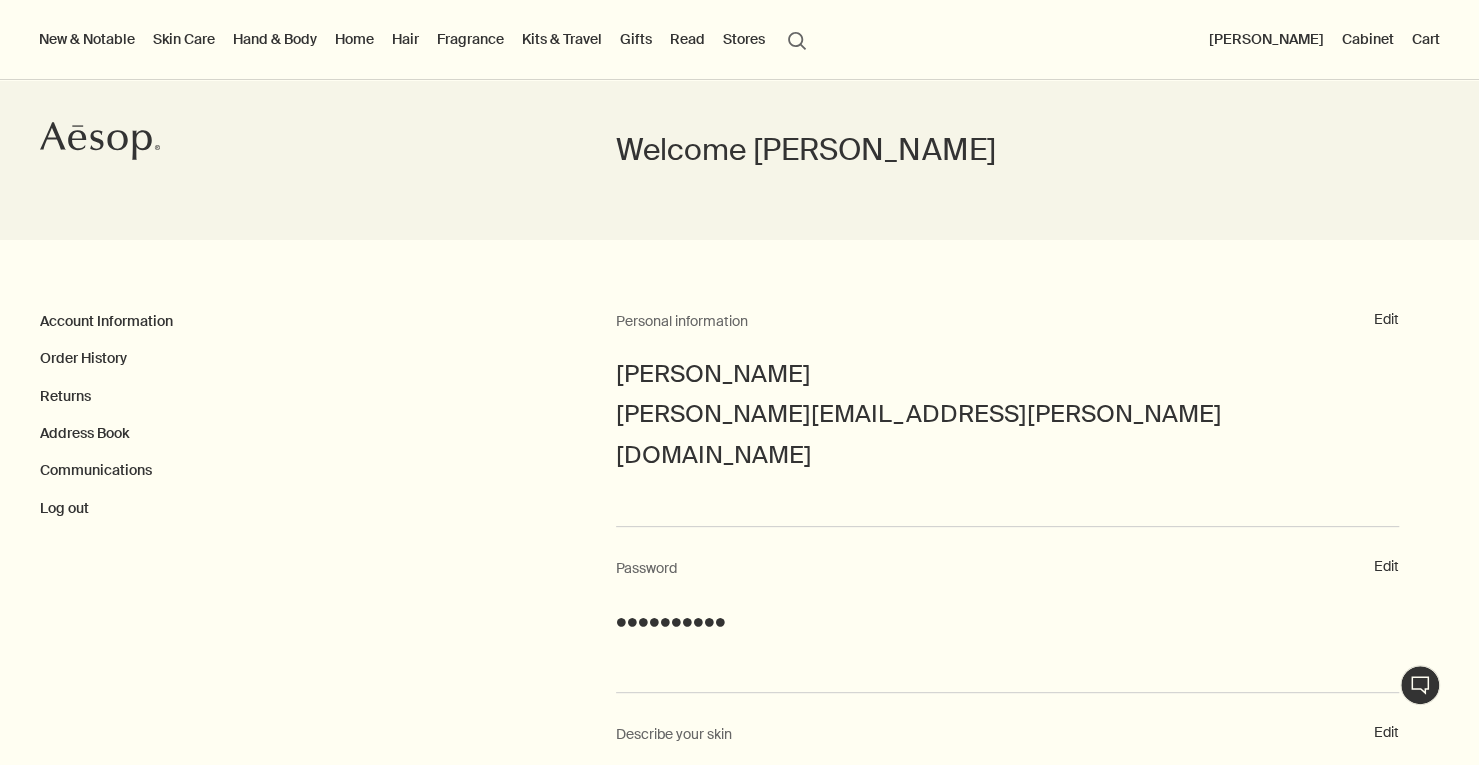 scroll, scrollTop: 0, scrollLeft: 0, axis: both 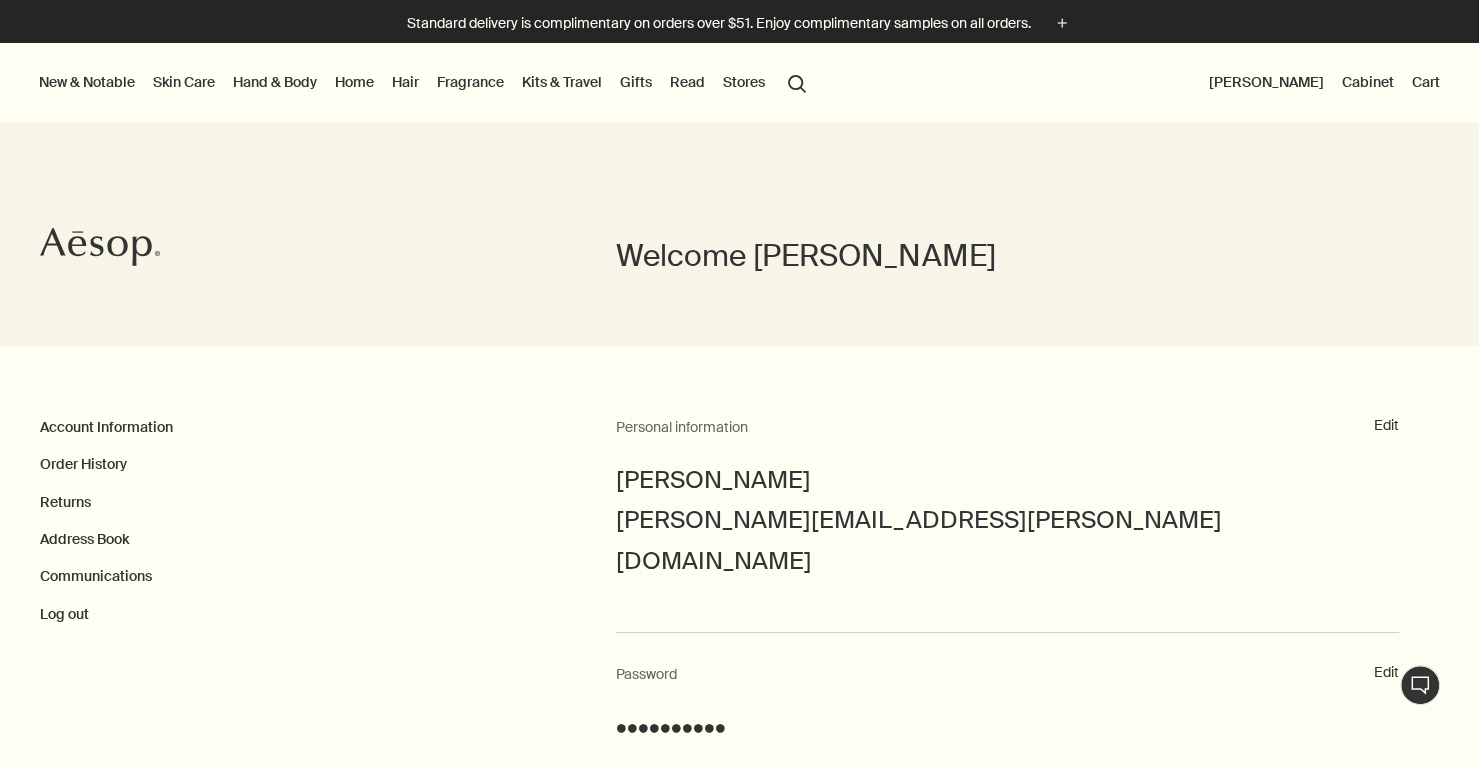 click on "Cart" at bounding box center (1426, 82) 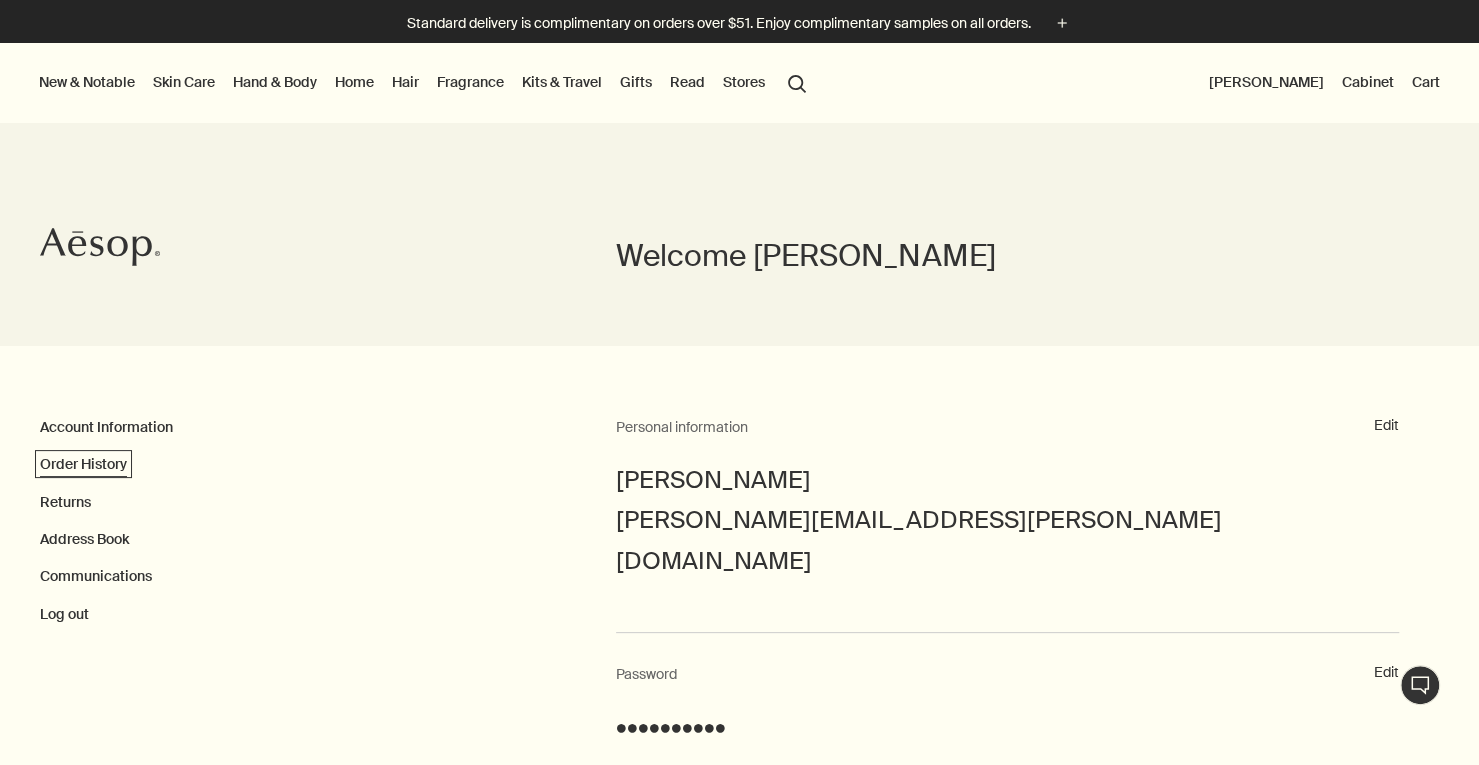 click on "Order History" at bounding box center (83, 464) 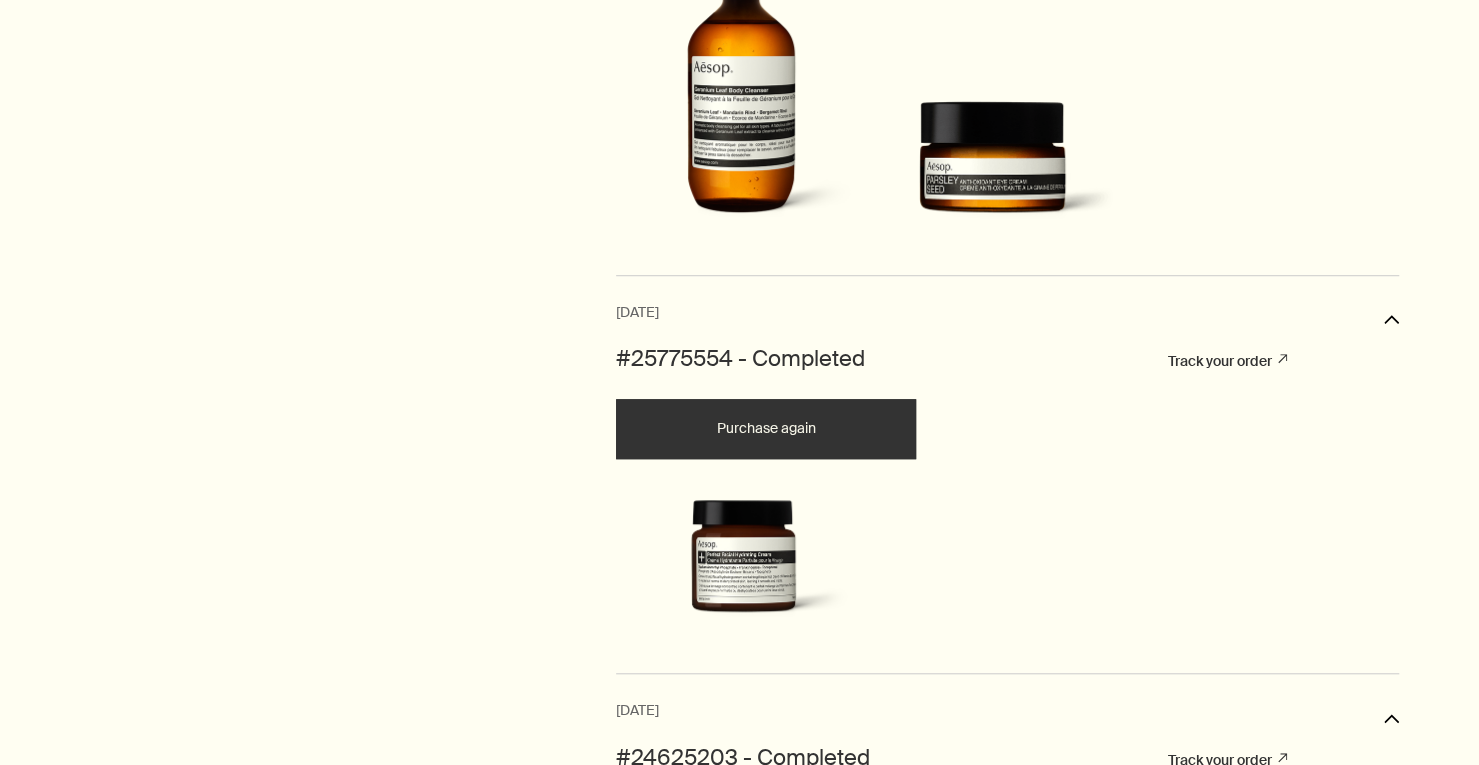 scroll, scrollTop: 800, scrollLeft: 0, axis: vertical 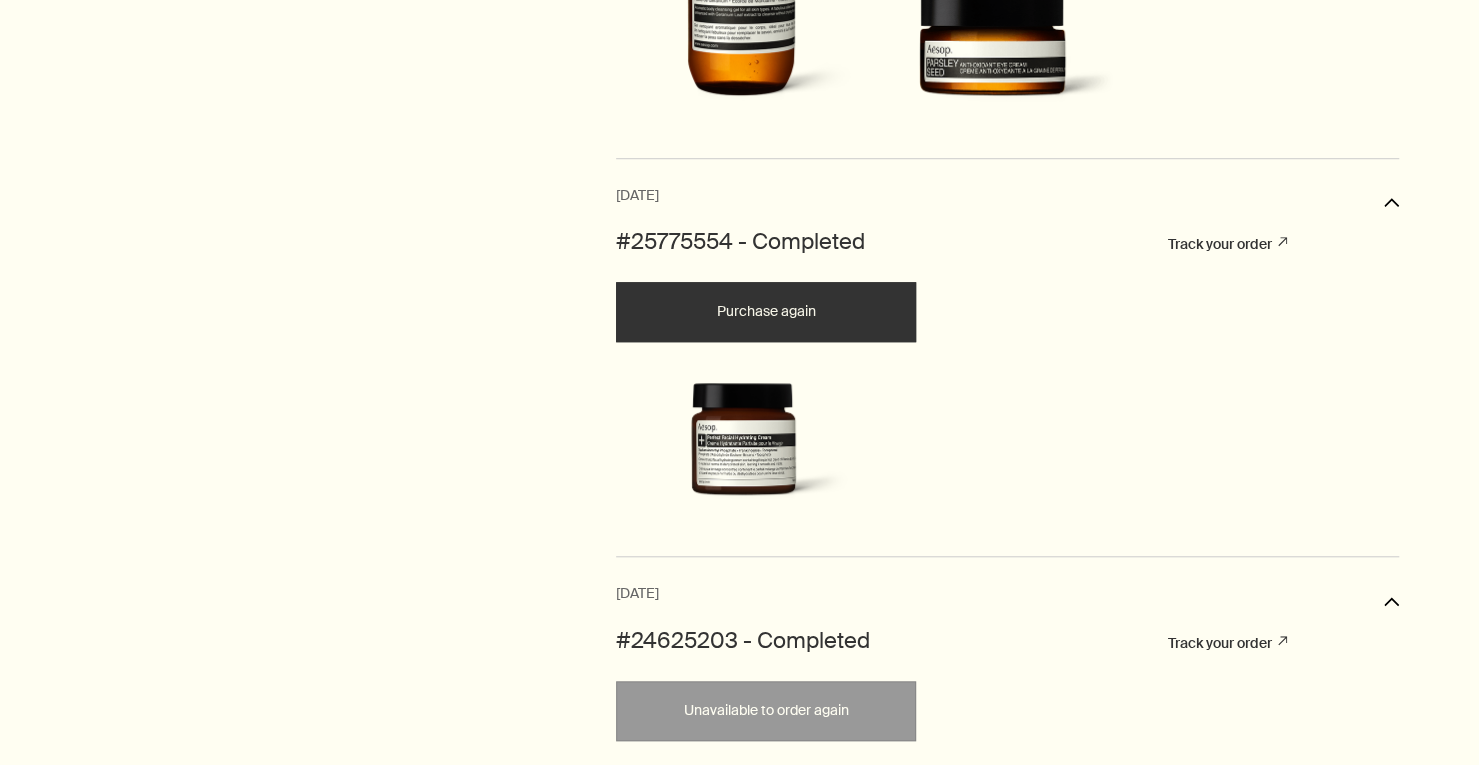 click on "Purchase again" at bounding box center [766, 312] 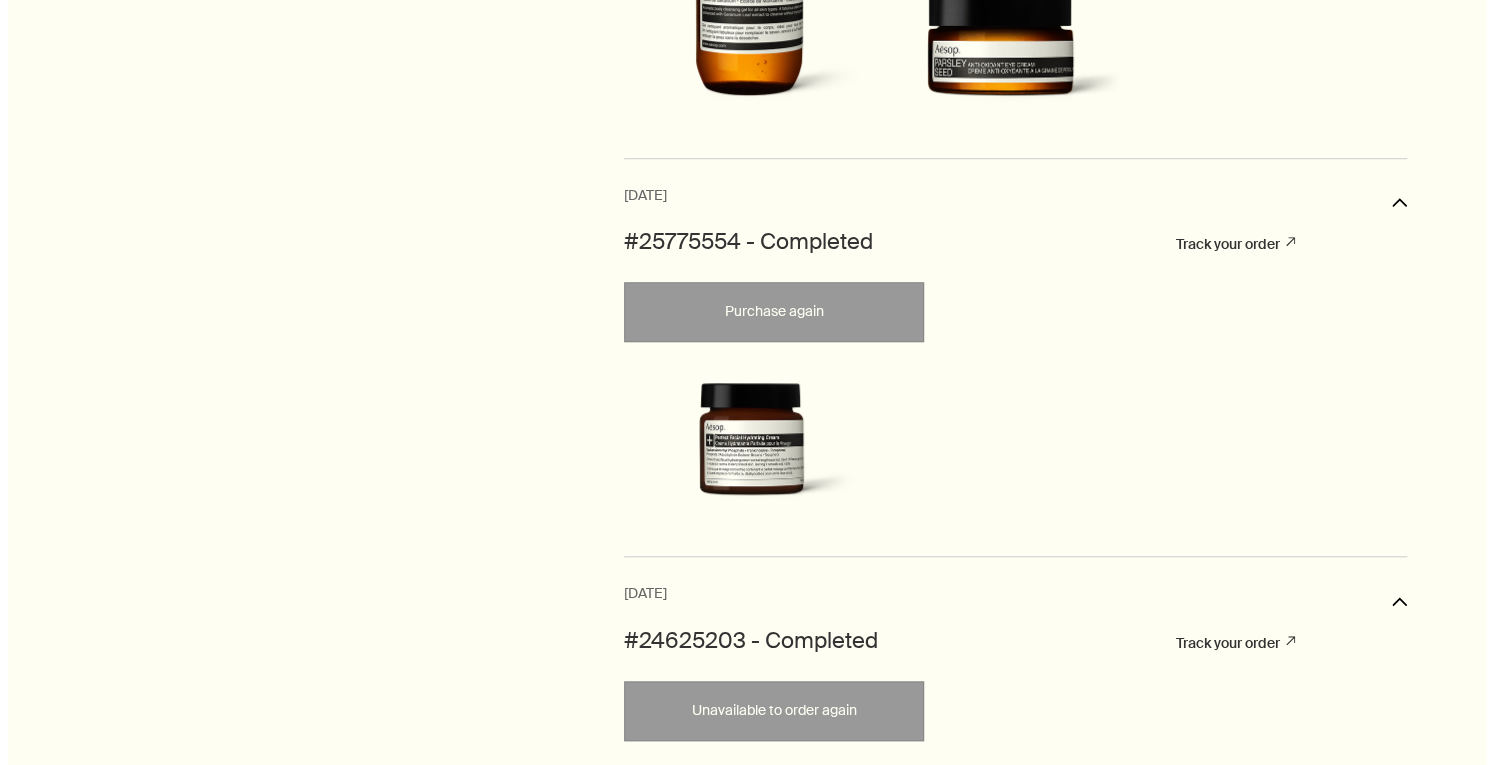 scroll, scrollTop: 0, scrollLeft: 0, axis: both 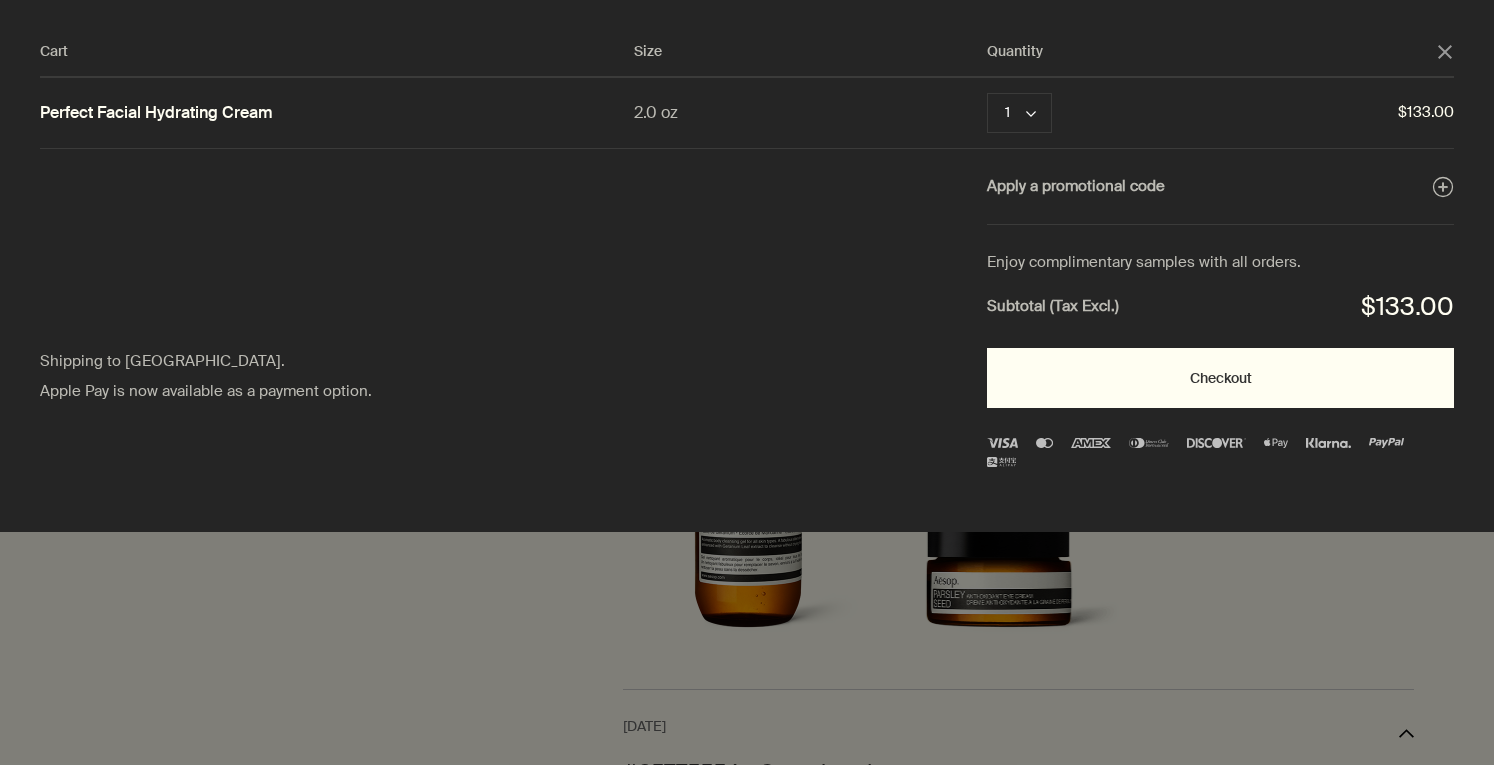 click on "Checkout" at bounding box center [1220, 378] 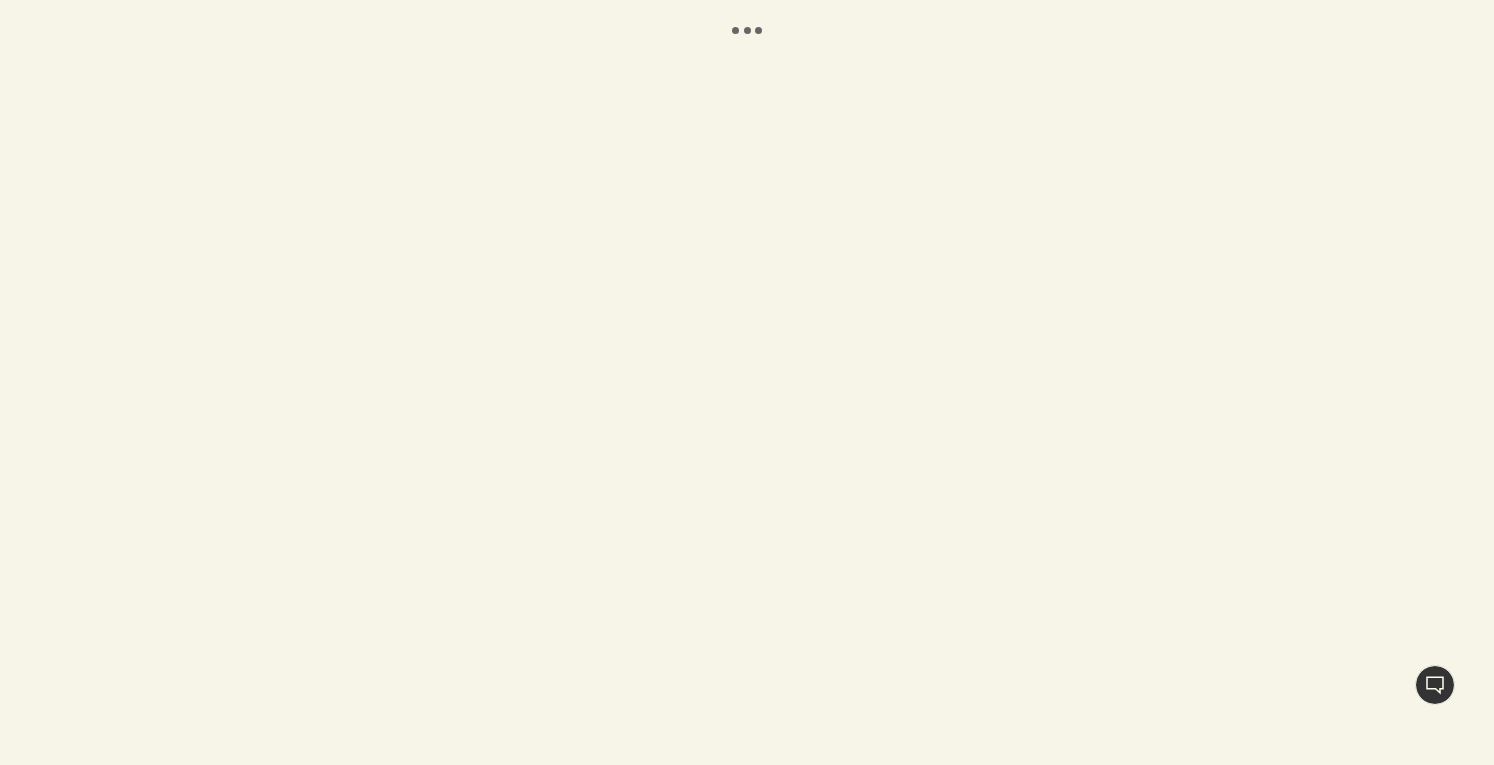 scroll, scrollTop: 0, scrollLeft: 0, axis: both 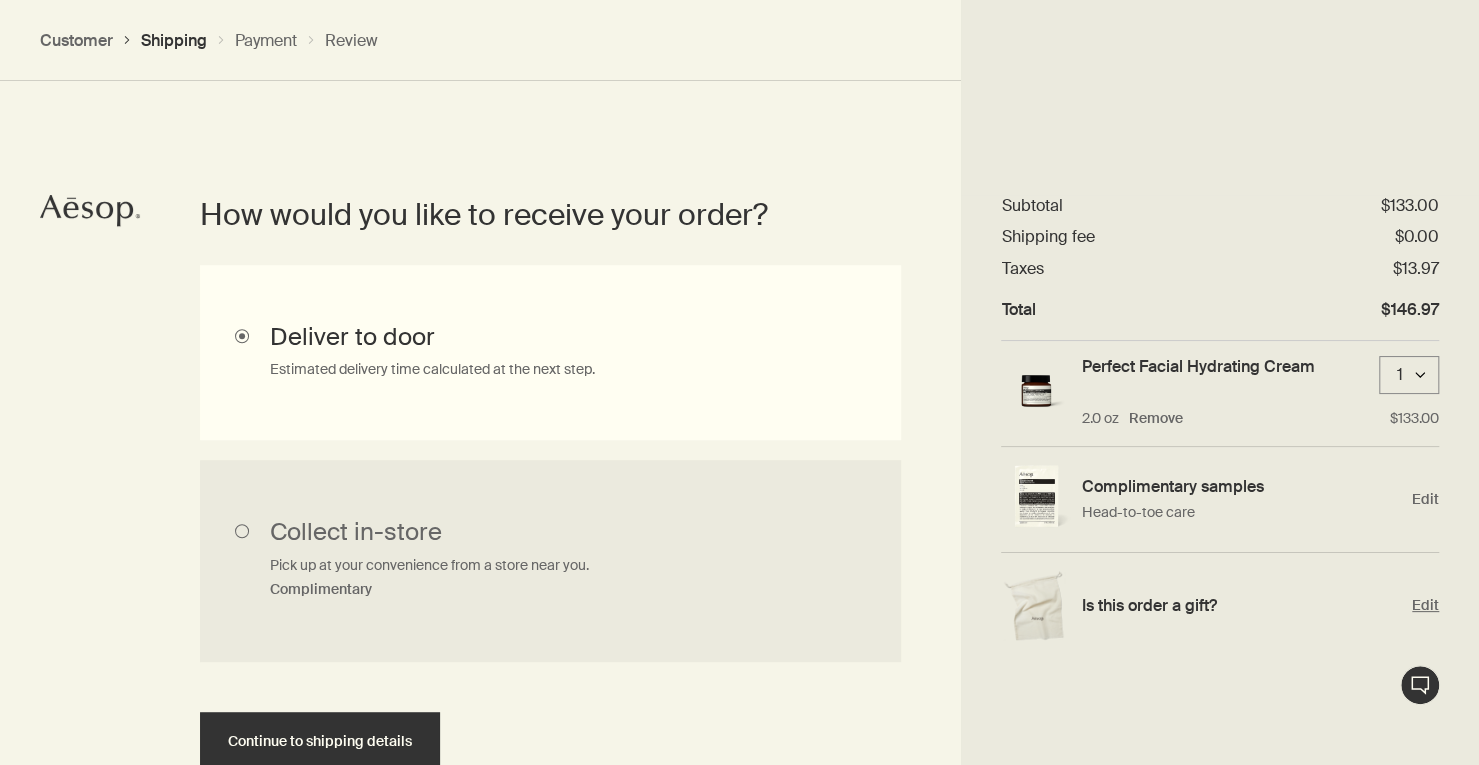 click on "Edit" at bounding box center [1425, 605] 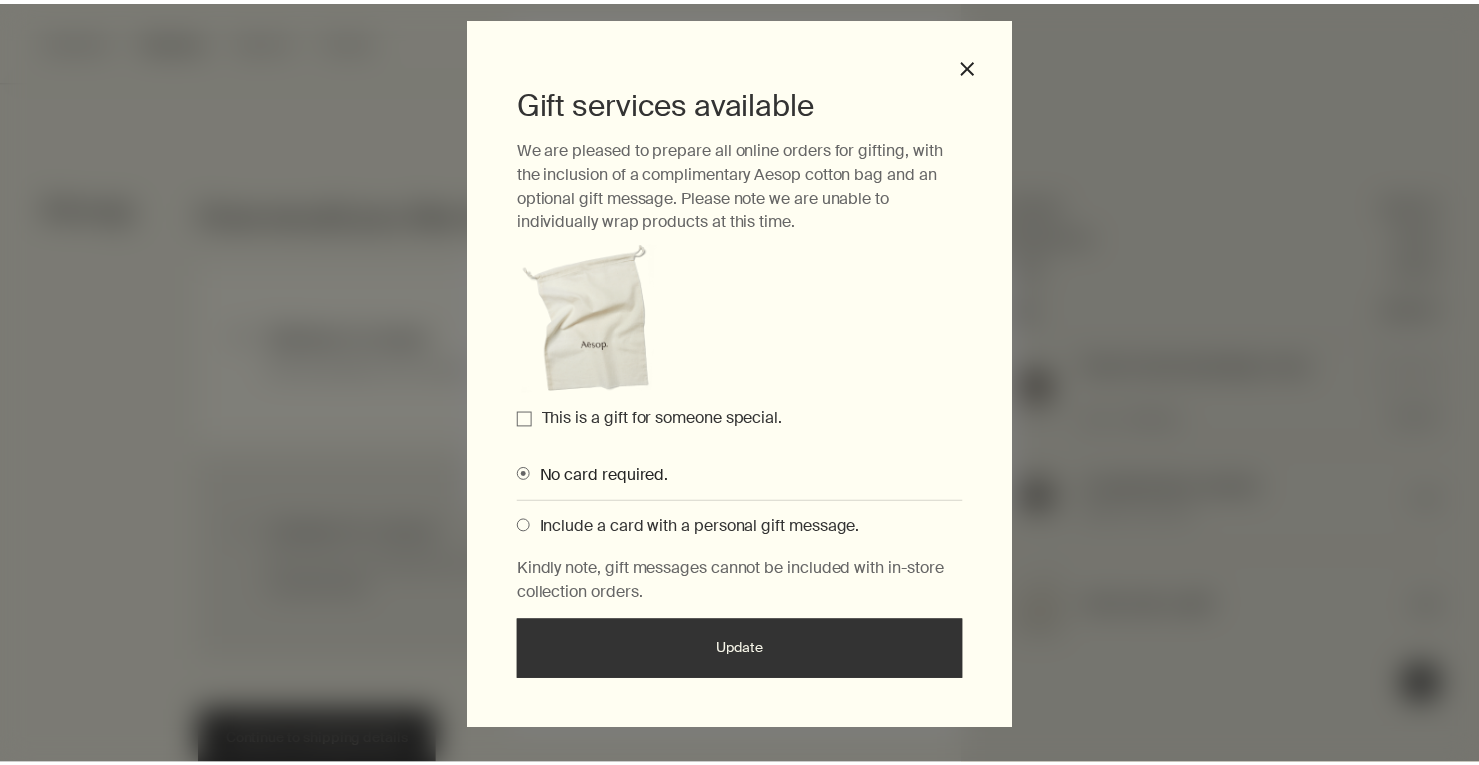 scroll, scrollTop: 47, scrollLeft: 0, axis: vertical 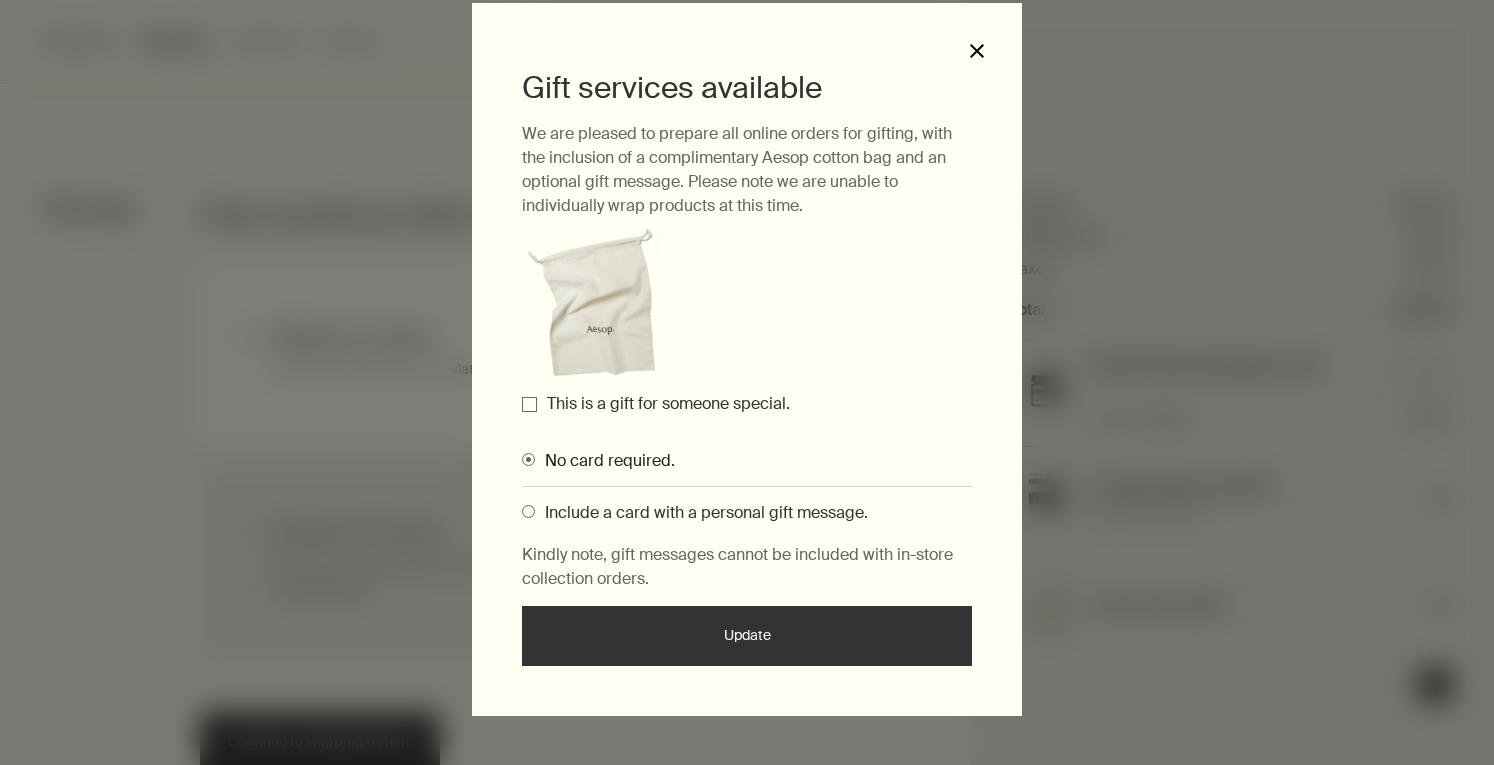 click on "close" at bounding box center [977, 51] 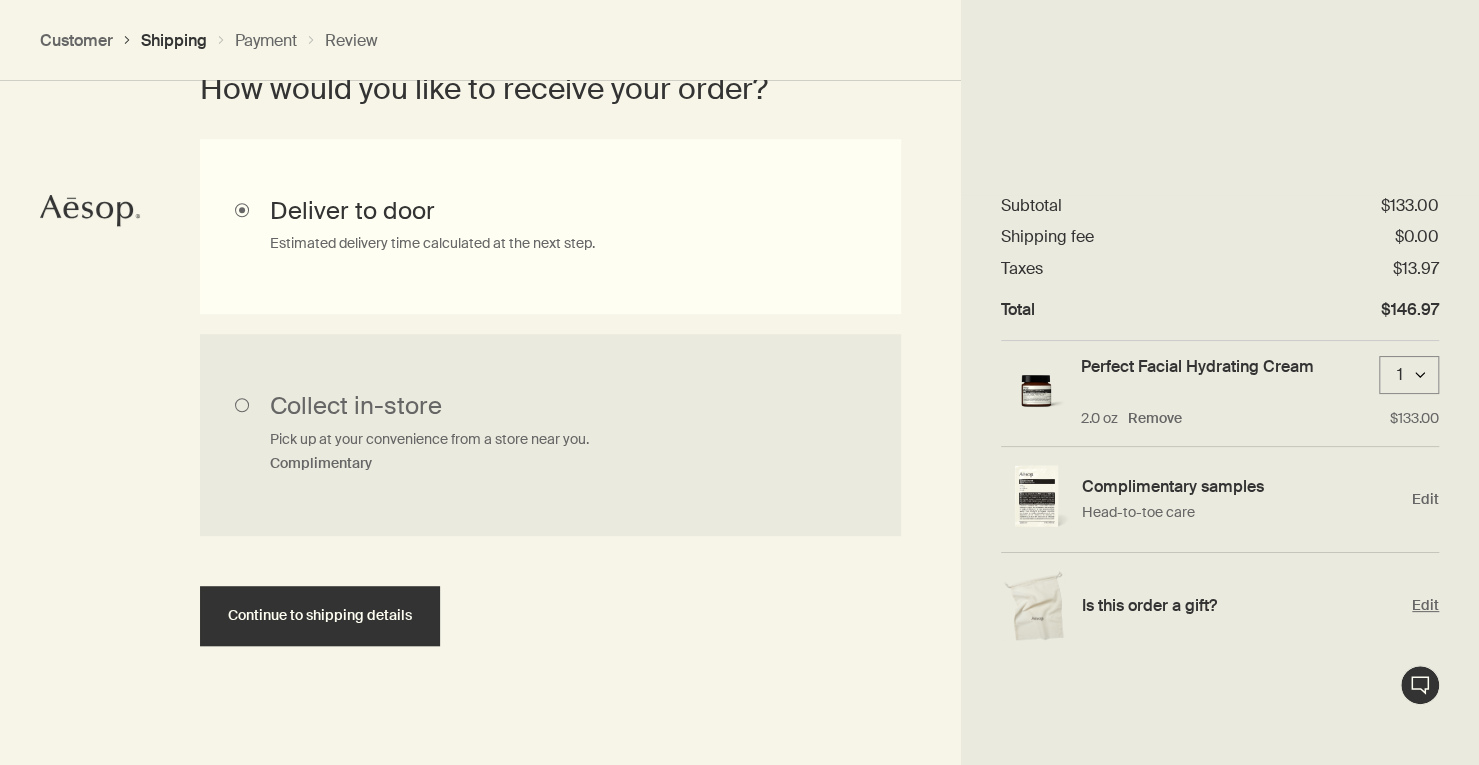 scroll, scrollTop: 586, scrollLeft: 0, axis: vertical 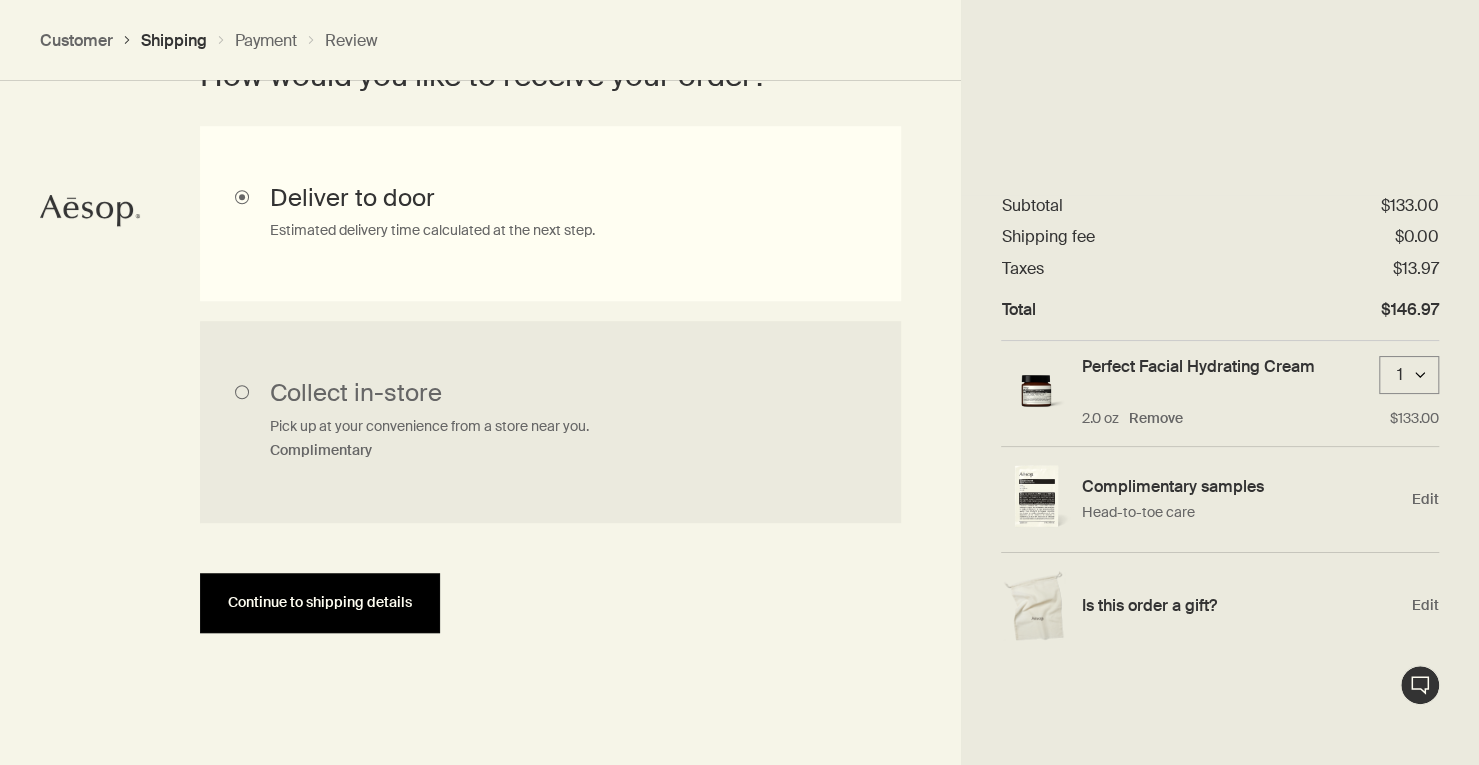 click on "Continue to shipping details" at bounding box center [320, 602] 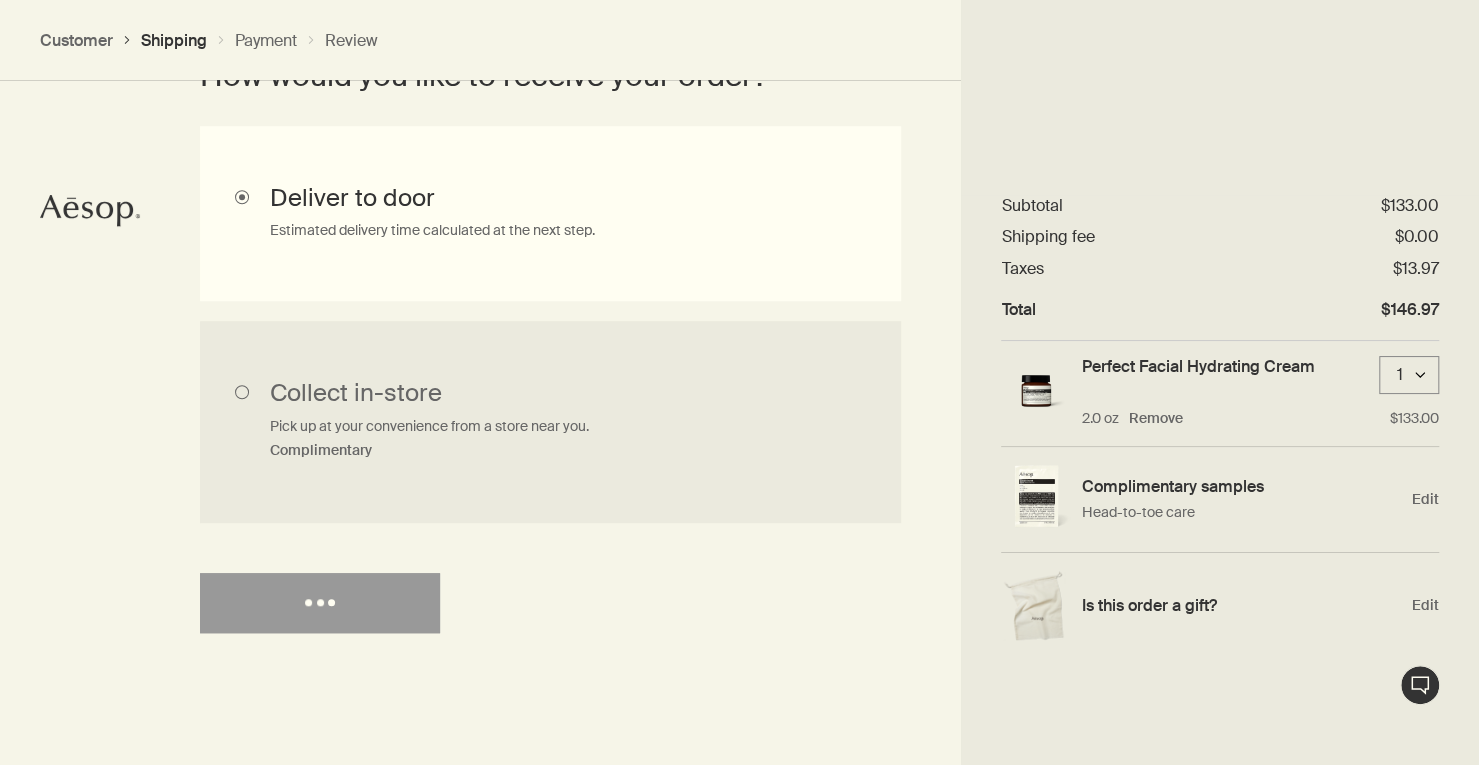 select on "US" 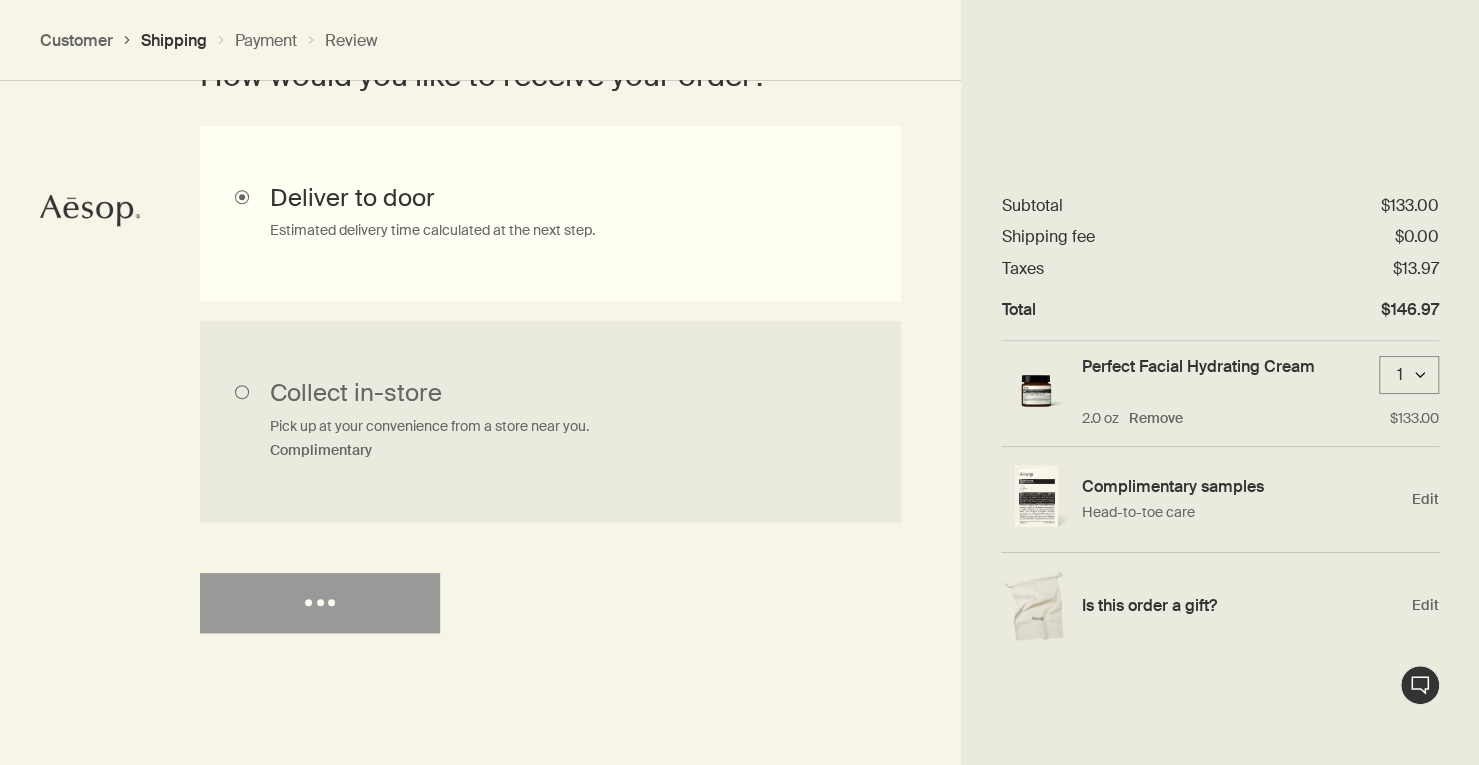select on "US" 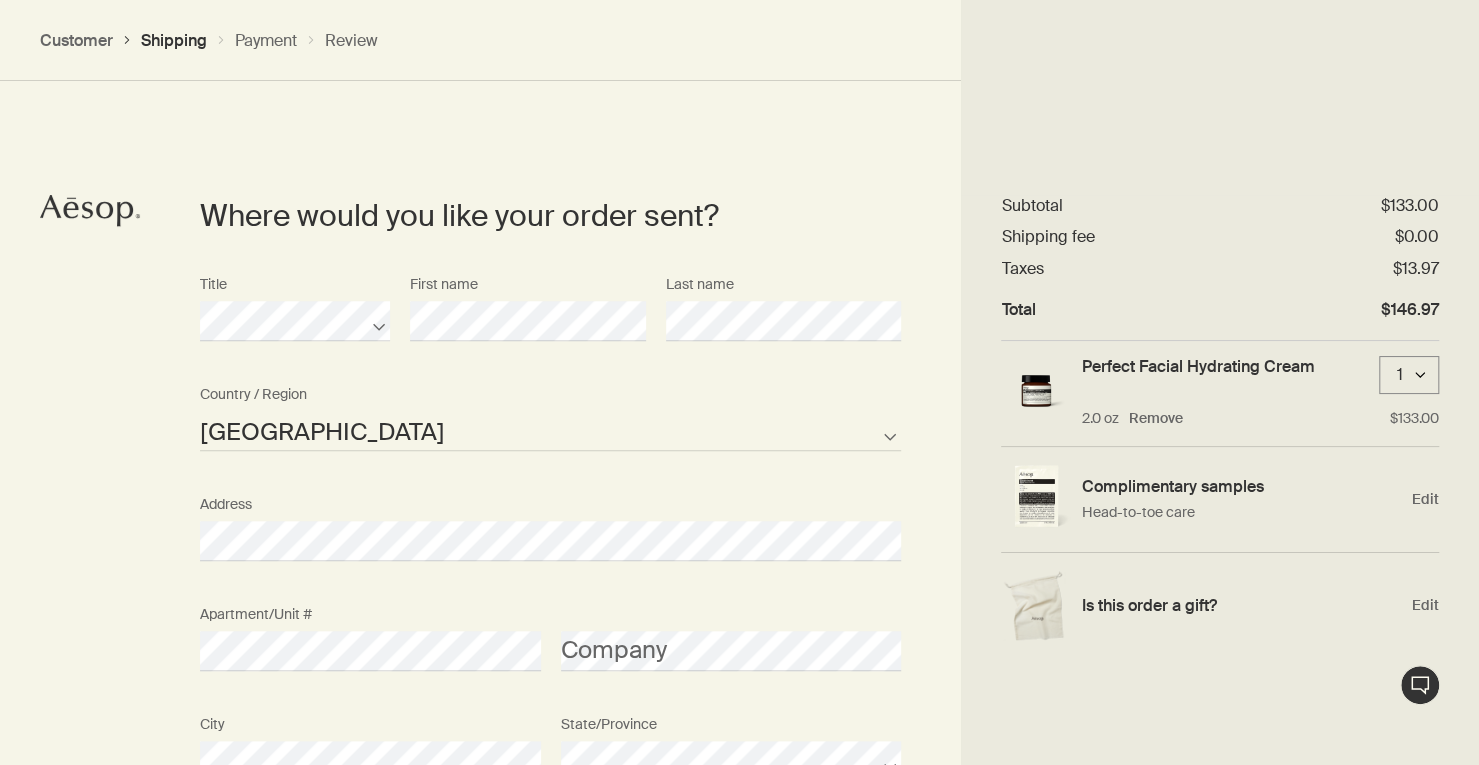 scroll, scrollTop: 864, scrollLeft: 0, axis: vertical 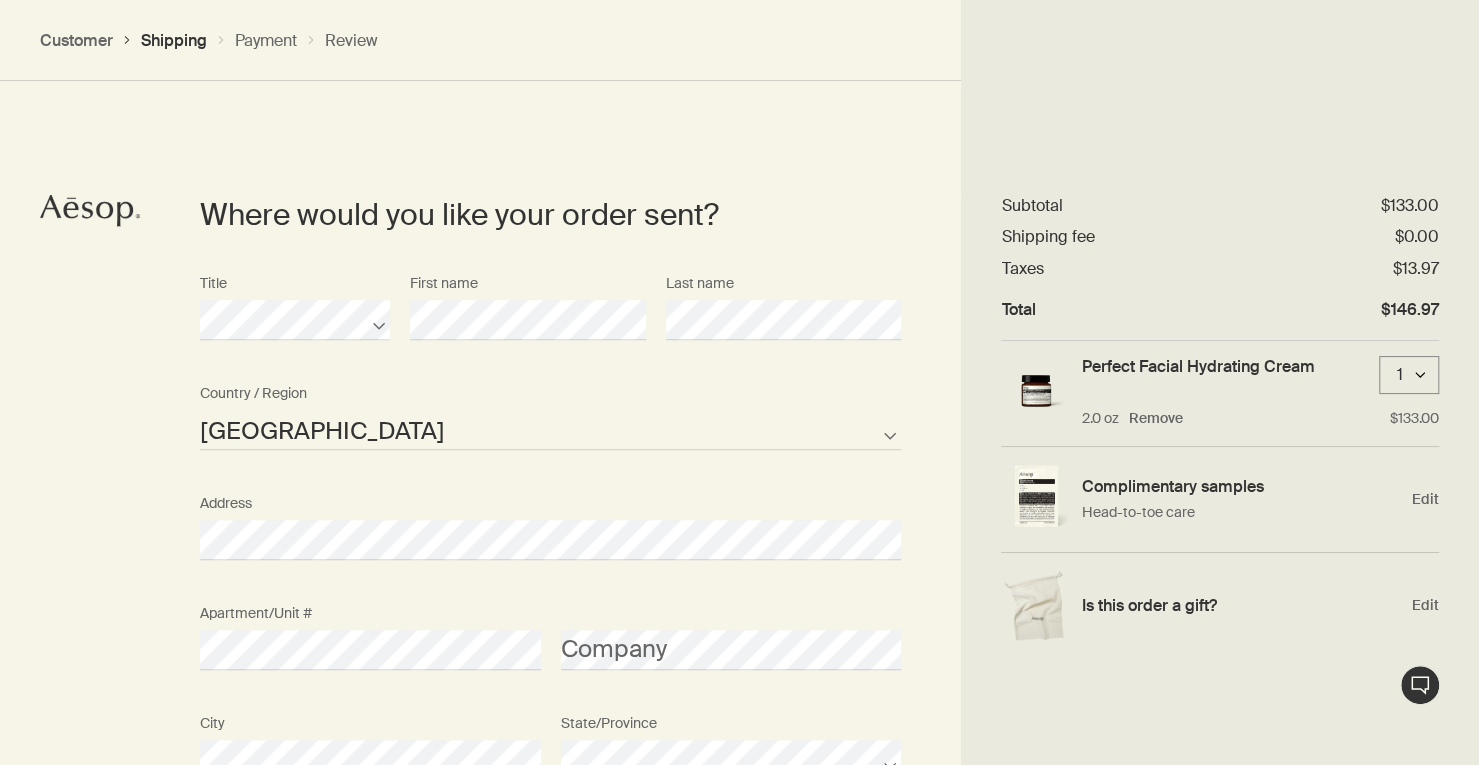 click on "Where would you like your order sent? Title First name Last name United States of America Not listed Country / Region Address Apartment/Unit # Company City State/Province Zipcode AFG ALB DZA ASM AND AGO AIA ATA ATG ARG ARM ABW AUS AUT AZE BHS BHR BGD BRB BLR BEL BLZ BEN BMU BTN BOL BIH BWA BRA IOT VGB BRN BGR BFA BDI KHM CMR CAN CPV CYM CAF TCD CHL CHN CXR CCK COL COM COK CRI HRV CUB CUW CYP CZE COD DNK DJI DMA DOM TLS ECU EGY SLV GNQ ERI EST ETH FLK FRO FJI FIN FRA PYF GAB GMB GEO DEU GHA GIB GRC GRL GRD GUM GTM GGY GIN GNB GUY HTI HND HKG HUN ISL IND IDN IRN IRQ IRL IMN ISR ITA CIV JAM JPN JEY JOR KAZ KEN KIR XKX KWT KGZ LAO LVA LBN LSO LBR LBY LIE LTU LUX MAC MKD MDG MWI MYS MDV MLI MLT MHL MRT MUS MYT MEX FSM MDA MCO MNG MNE MSR MAR MOZ MMR NAM NRU NPL NLD ANT NCL NZL NIC NER NGA NIU PRK MNP NOR OMN PAK PLW PSE PAN PNG PRY PER PHL PCN POL PRT PRI QAT COG REU ROU RUS RWA BLM SHN KNA LCA MAF SPM VCT WSM SMR STP SAU SEN SRB SYC SLE SGP SXM SVK SVN SLB SOM KOR ZAF SSD ESP LKA SDN SUR SJM SWZ SWE CHE SYR TWN" at bounding box center (739, 997) 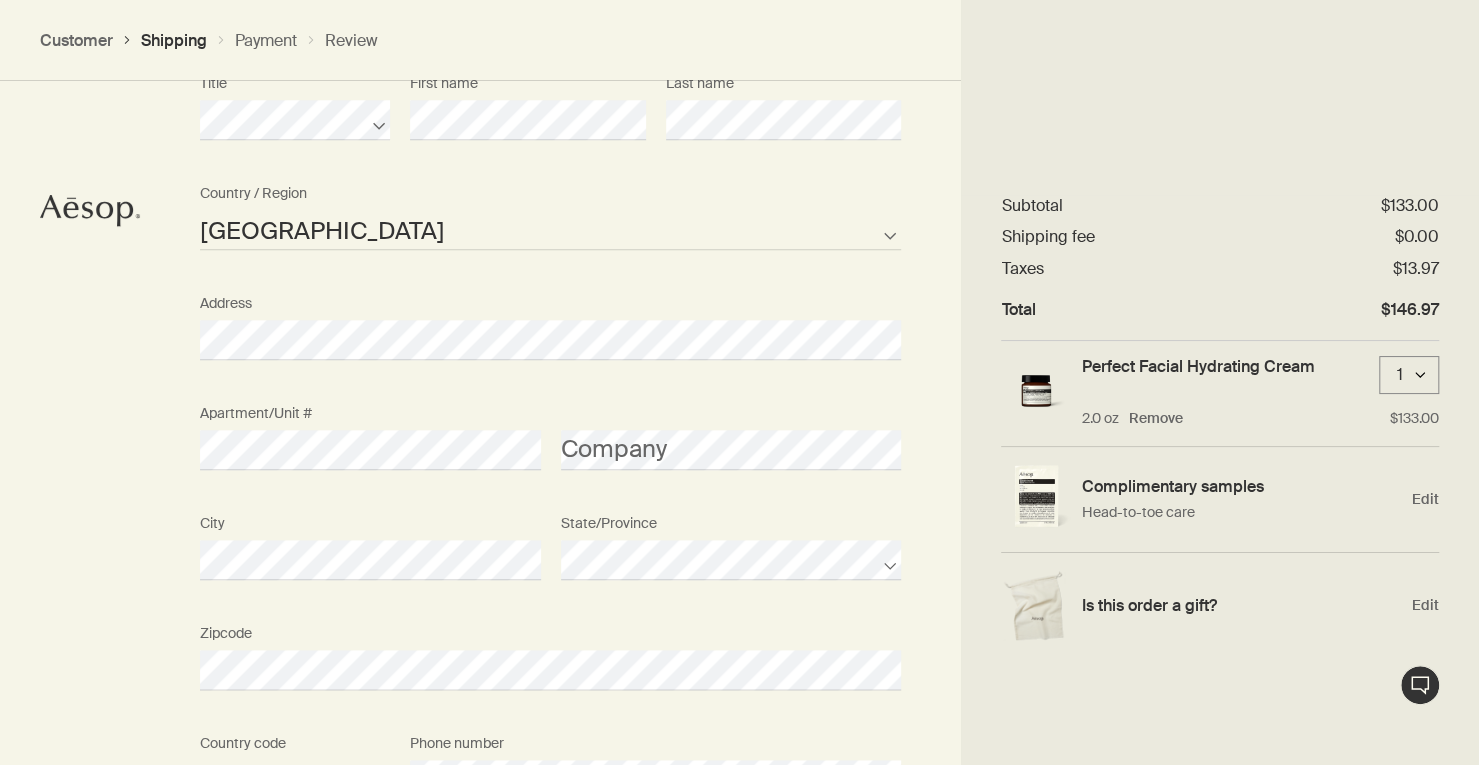 click on "Where would you like your order sent? Title First name Last name United States of America Not listed Country / Region Address Apartment/Unit # Company City State/Province Zipcode AFG ALB DZA ASM AND AGO AIA ATA ATG ARG ARM ABW AUS AUT AZE BHS BHR BGD BRB BLR BEL BLZ BEN BMU BTN BOL BIH BWA BRA IOT VGB BRN BGR BFA BDI KHM CMR CAN CPV CYM CAF TCD CHL CHN CXR CCK COL COM COK CRI HRV CUB CUW CYP CZE COD DNK DJI DMA DOM TLS ECU EGY SLV GNQ ERI EST ETH FLK FRO FJI FIN FRA PYF GAB GMB GEO DEU GHA GIB GRC GRL GRD GUM GTM GGY GIN GNB GUY HTI HND HKG HUN ISL IND IDN IRN IRQ IRL IMN ISR ITA CIV JAM JPN JEY JOR KAZ KEN KIR XKX KWT KGZ LAO LVA LBN LSO LBR LBY LIE LTU LUX MAC MKD MDG MWI MYS MDV MLI MLT MHL MRT MUS MYT MEX FSM MDA MCO MNG MNE MSR MAR MOZ MMR NAM NRU NPL NLD ANT NCL NZL NIC NER NGA NIU PRK MNP NOR OMN PAK PLW PSE PAN PNG PRY PER PHL PCN POL PRT PRI QAT COG REU ROU RUS RWA BLM SHN KNA LCA MAF SPM VCT WSM SMR STP SAU SEN SRB SYC SLE SGP SXM SVK SVN SLB SOM KOR ZAF SSD ESP LKA SDN SUR SJM SWZ SWE CHE SYR TWN" at bounding box center (739, 462) 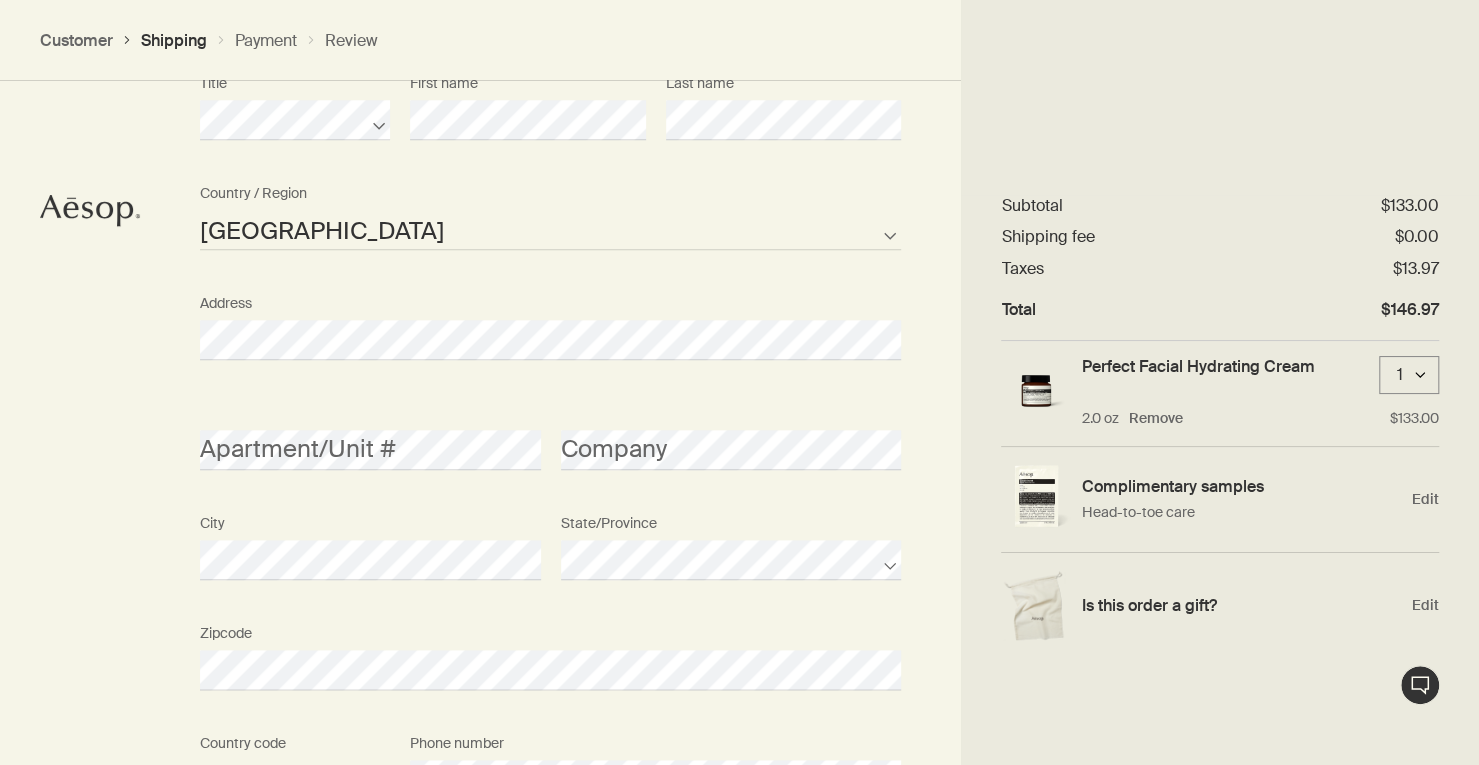 click on "Where would you like your order sent? Title First name Last name United States of America Not listed Country / Region Address Apartment/Unit # Company City State/Province Zipcode AFG ALB DZA ASM AND AGO AIA ATA ATG ARG ARM ABW AUS AUT AZE BHS BHR BGD BRB BLR BEL BLZ BEN BMU BTN BOL BIH BWA BRA IOT VGB BRN BGR BFA BDI KHM CMR CAN CPV CYM CAF TCD CHL CHN CXR CCK COL COM COK CRI HRV CUB CUW CYP CZE COD DNK DJI DMA DOM TLS ECU EGY SLV GNQ ERI EST ETH FLK FRO FJI FIN FRA PYF GAB GMB GEO DEU GHA GIB GRC GRL GRD GUM GTM GGY GIN GNB GUY HTI HND HKG HUN ISL IND IDN IRN IRQ IRL IMN ISR ITA CIV JAM JPN JEY JOR KAZ KEN KIR XKX KWT KGZ LAO LVA LBN LSO LBR LBY LIE LTU LUX MAC MKD MDG MWI MYS MDV MLI MLT MHL MRT MUS MYT MEX FSM MDA MCO MNG MNE MSR MAR MOZ MMR NAM NRU NPL NLD ANT NCL NZL NIC NER NGA NIU PRK MNP NOR OMN PAK PLW PSE PAN PNG PRY PER PHL PCN POL PRT PRI QAT COG REU ROU RUS RWA BLM SHN KNA LCA MAF SPM VCT WSM SMR STP SAU SEN SRB SYC SLE SGP SXM SVK SVN SLB SOM KOR ZAF SSD ESP LKA SDN SUR SJM SWZ SWE CHE SYR TWN" at bounding box center [739, 462] 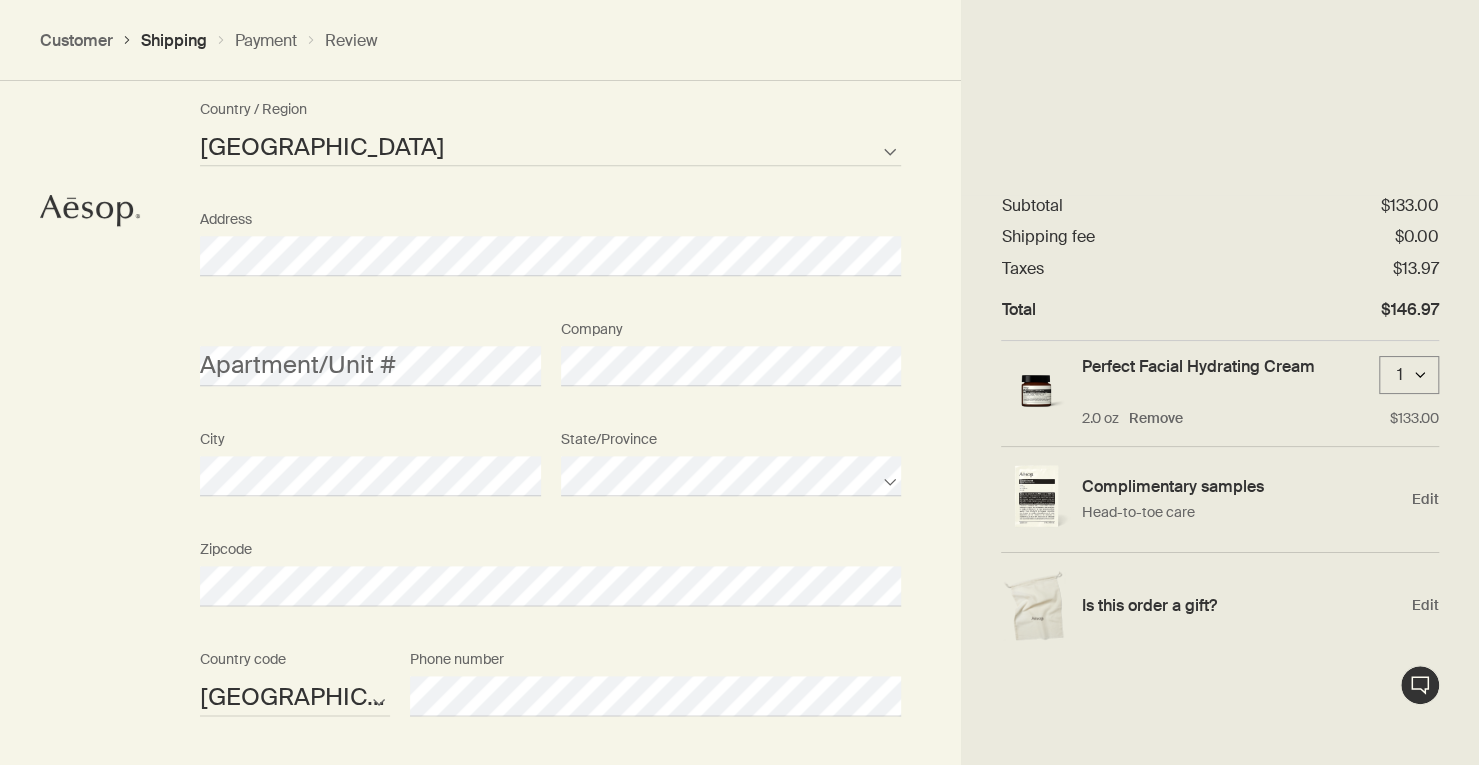 scroll, scrollTop: 1261, scrollLeft: 0, axis: vertical 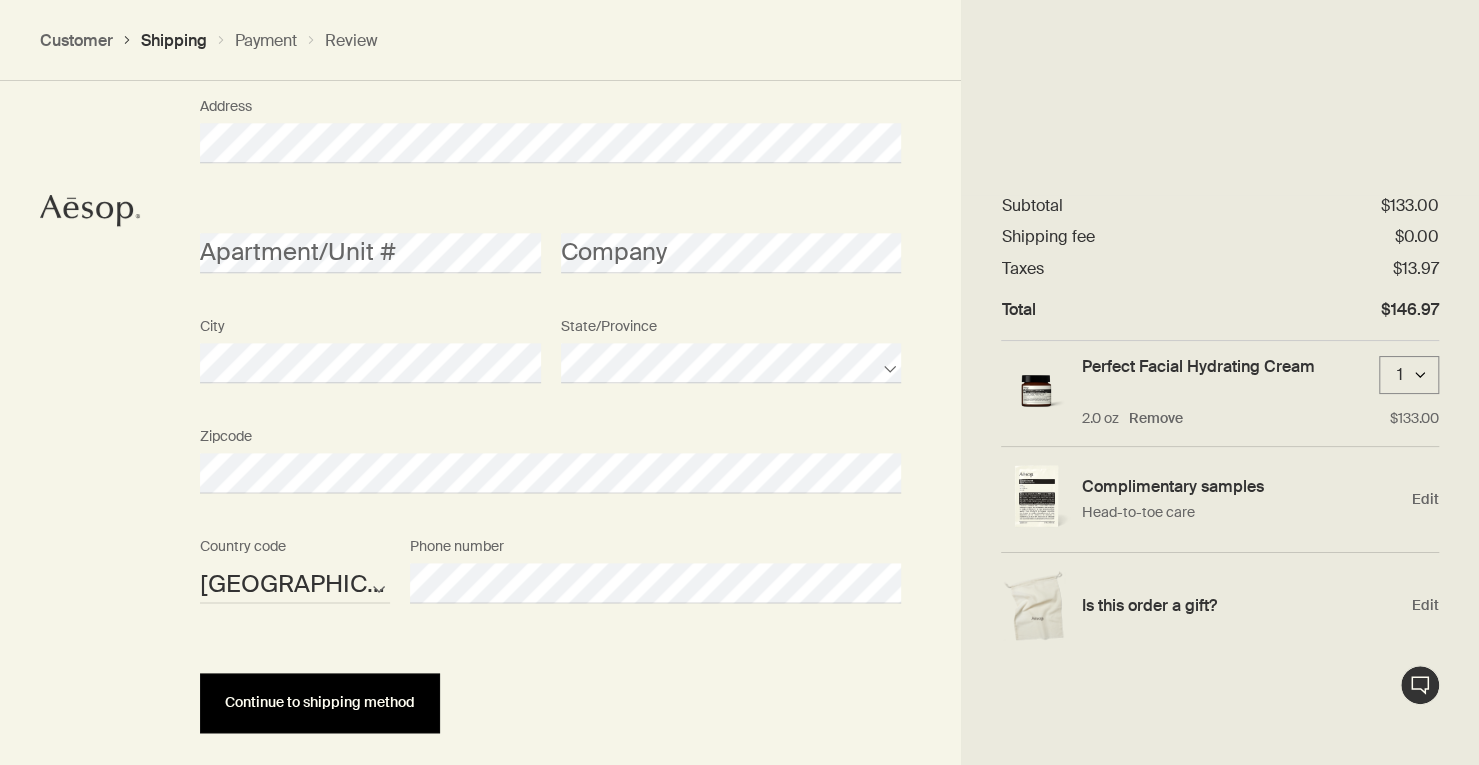 click on "Continue to shipping method" at bounding box center (320, 702) 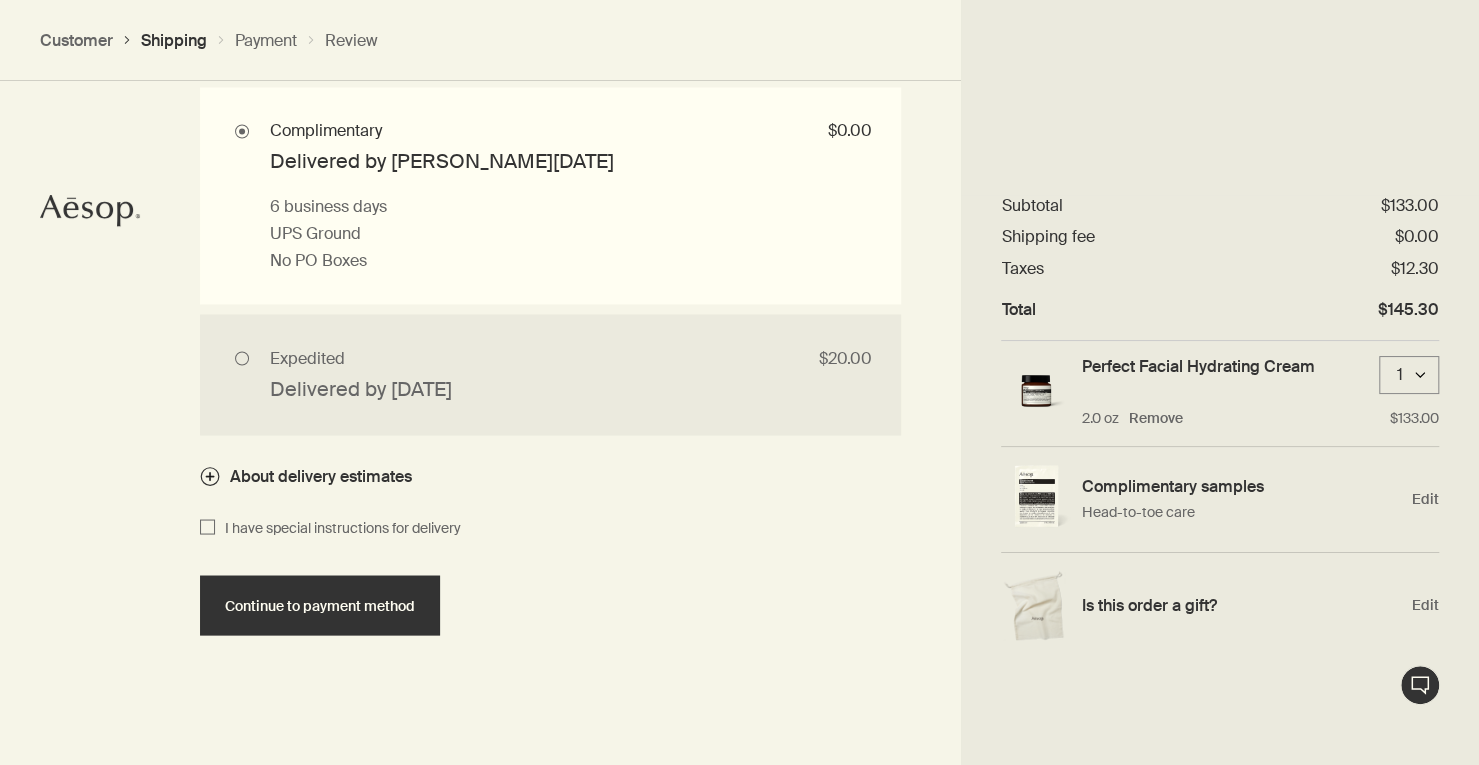 scroll, scrollTop: 1942, scrollLeft: 0, axis: vertical 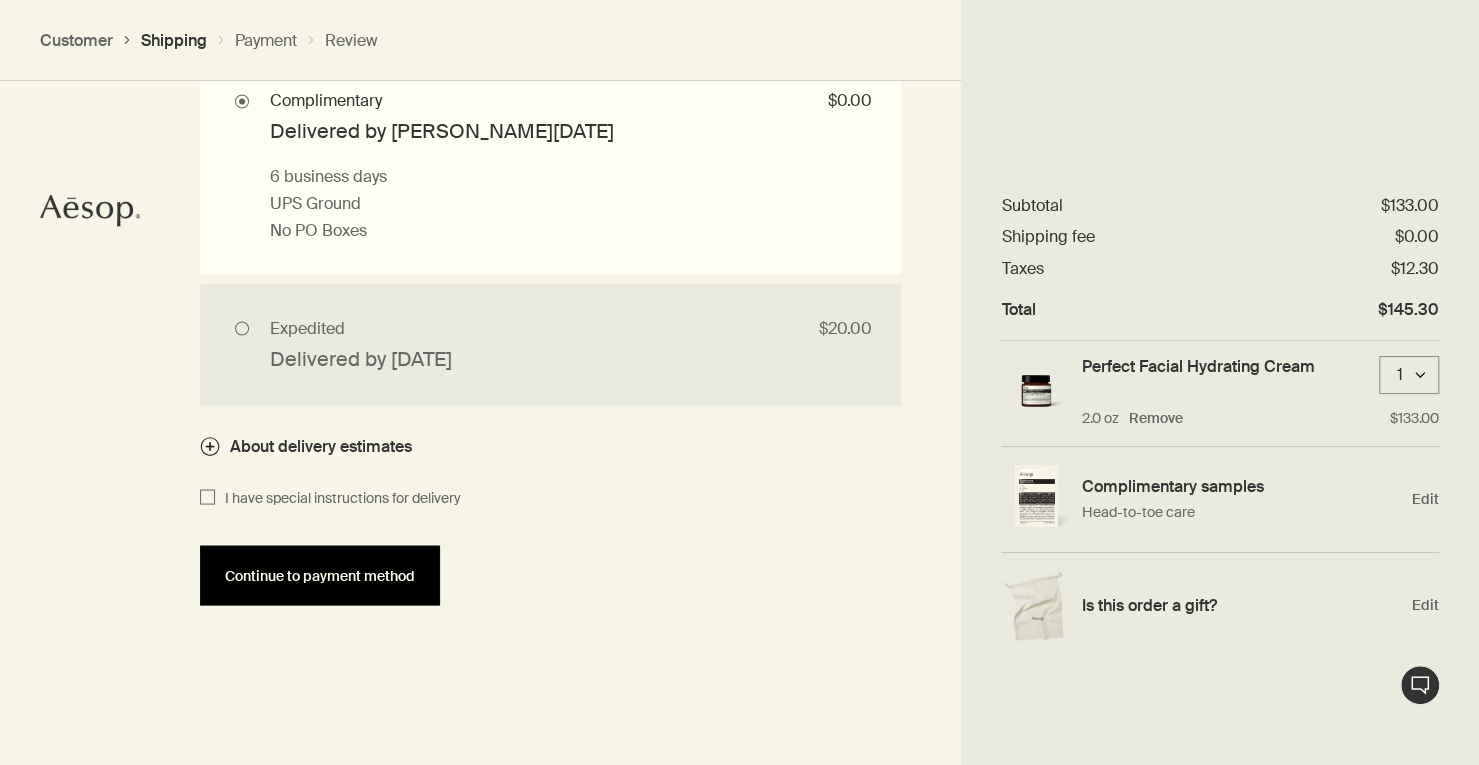 click on "Continue to payment method" at bounding box center [320, 575] 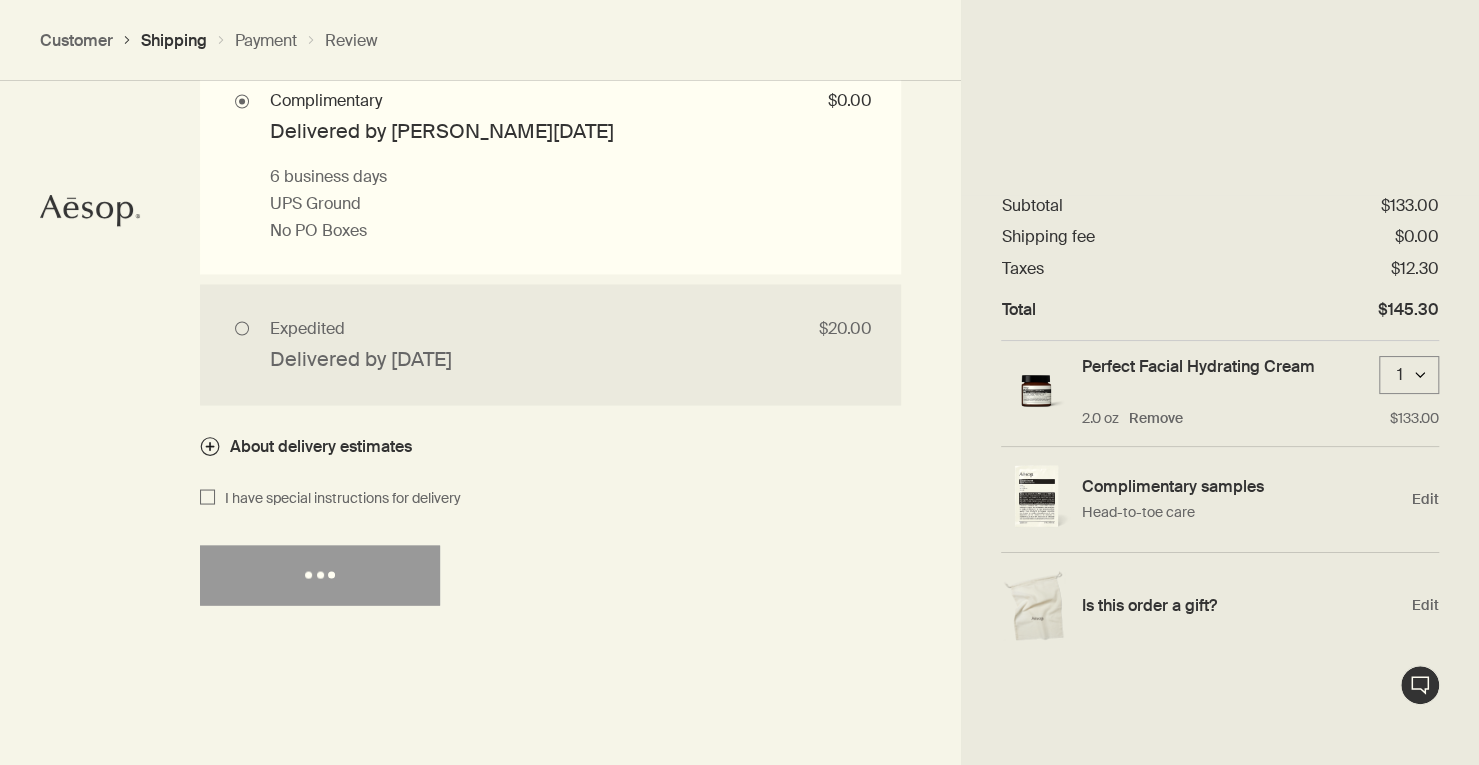 select on "US" 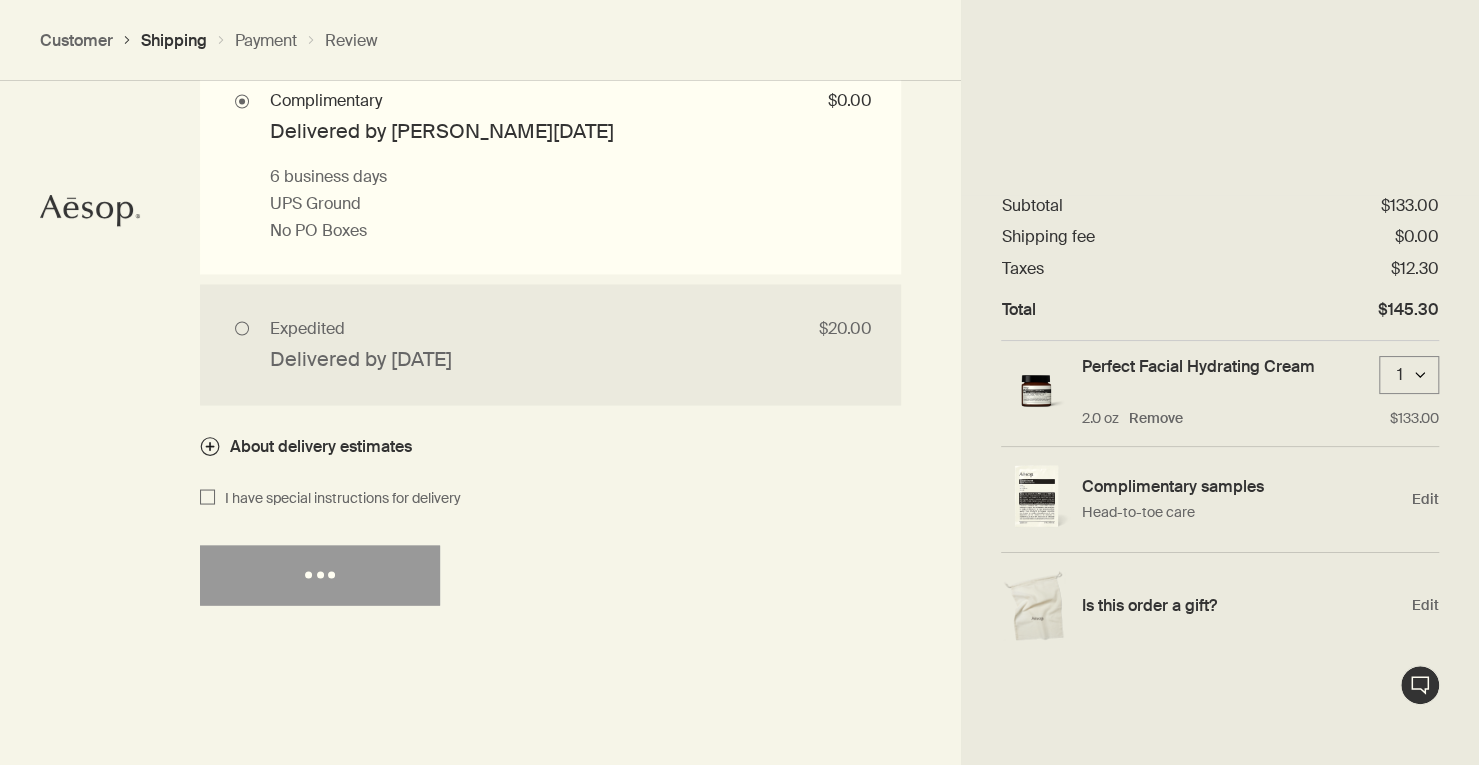 select on "US" 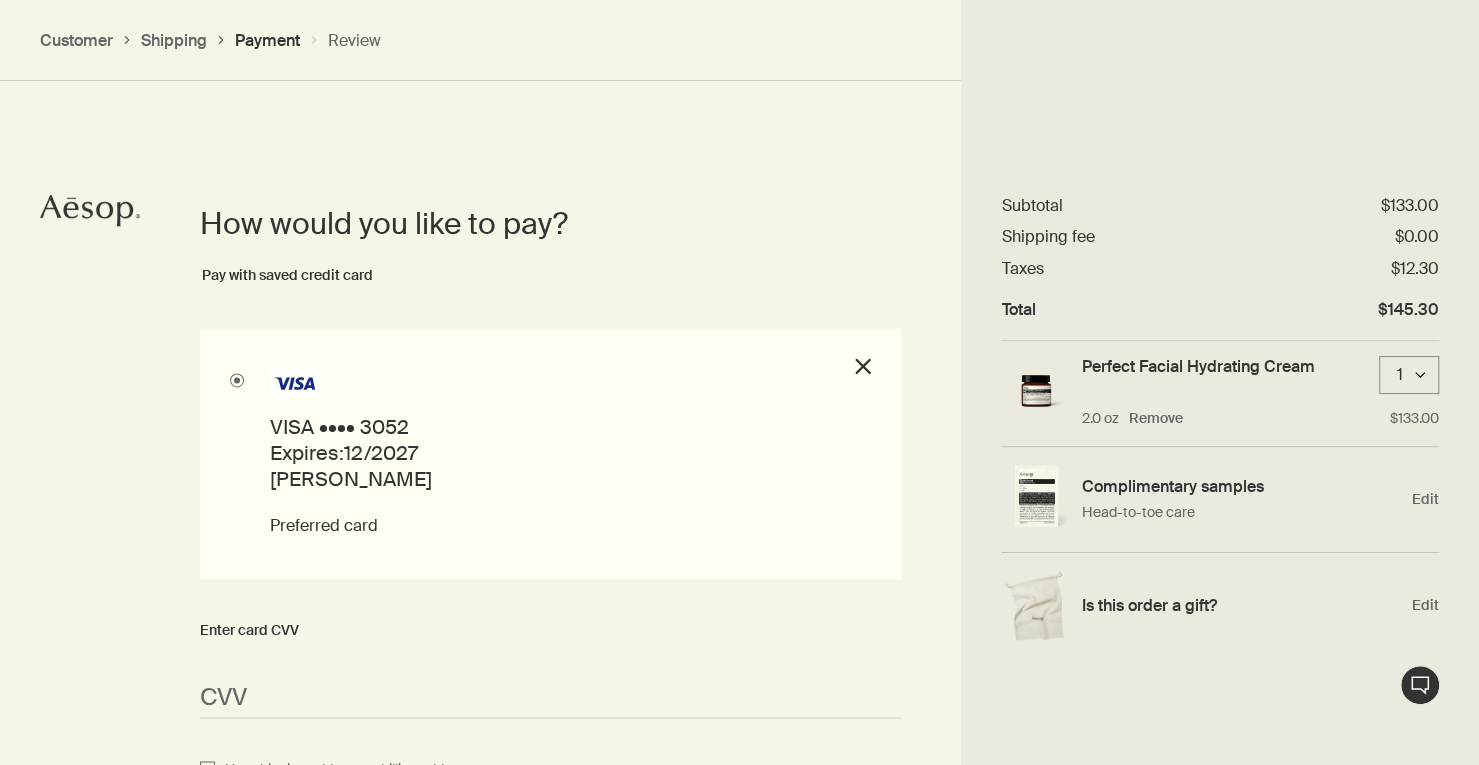 scroll, scrollTop: 1416, scrollLeft: 0, axis: vertical 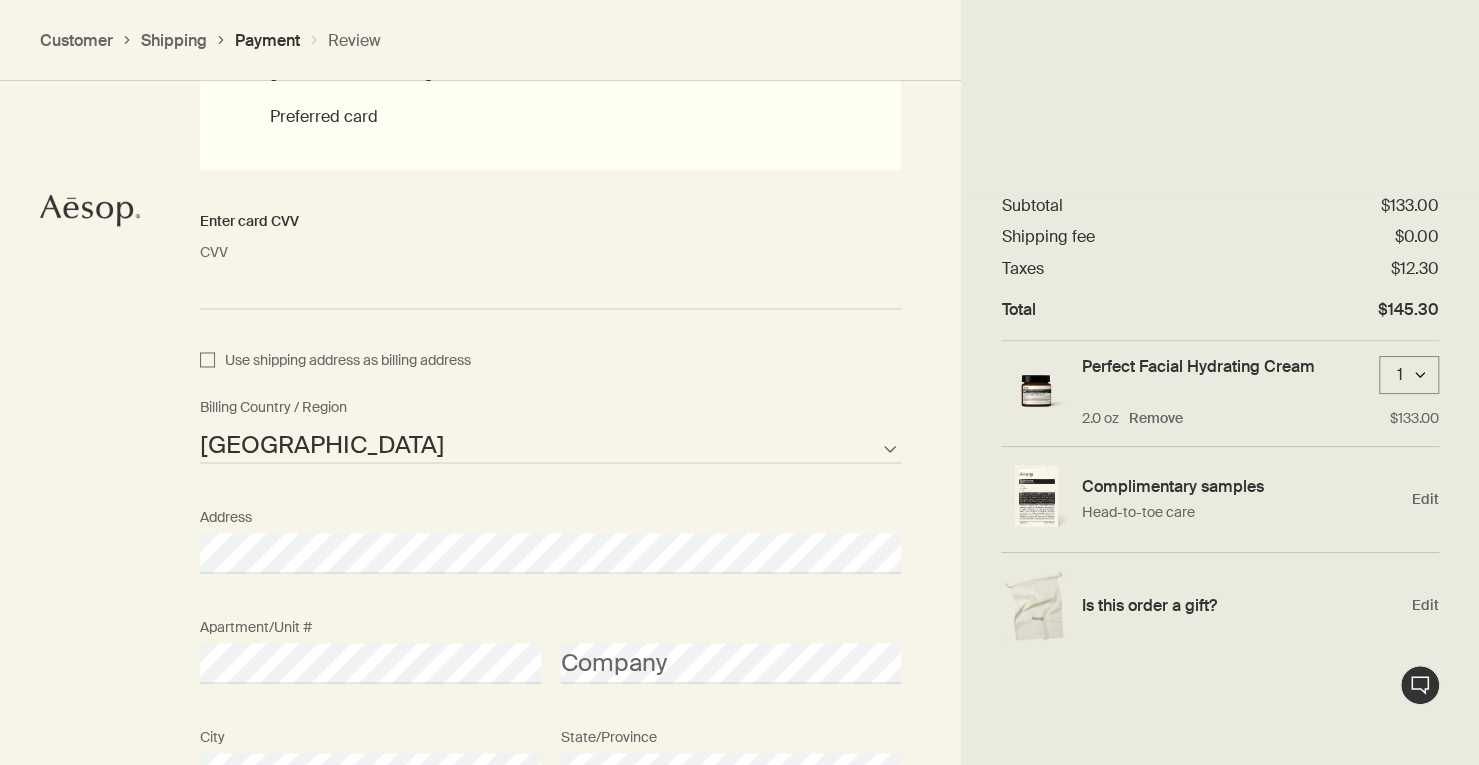 click on "Pay with saved credit card VISA   ••••   3052 Expires:  12/2027 Jonathan A Elhardt Preferred card close Enter card CVV MM/YY 12  /  2027 CVV <p>Your browser does not support iframes.</p> Use shipping address as billing address Afghanistan Albania Algeria American Samoa Andorra Angola Anguilla Antarctica Antigua and Barbuda Argentina Armenia Aruba Australia Austria Azerbaijan Bahamas Bahrain Bangladesh Barbados Belarus Belgium Belize Benin Bermuda Bhutan Bolivia Bosnia and Herzegovina Botswana Brazil British Indian Ocean Territory British Virgin Islands Brunei Bulgaria Burkina Faso Burundi Cambodia Cameroon Canada Cape Verde Cayman Islands Central African Republic Chad Chile Chinese Mainland Christmas Island Cocos Islands Colombia Comoros Cook Islands Costa Rica Croatia Cuba Curacao Cyprus Czech Republic Democratic Republic of the Congo Denmark Djibouti Dominica Dominican Republic East Timor Ecuador Egypt El Salvador Equatorial Guinea Eritrea Estonia Ethiopia Falkland Islands Faroe Islands Fiji Finland" at bounding box center [550, 578] 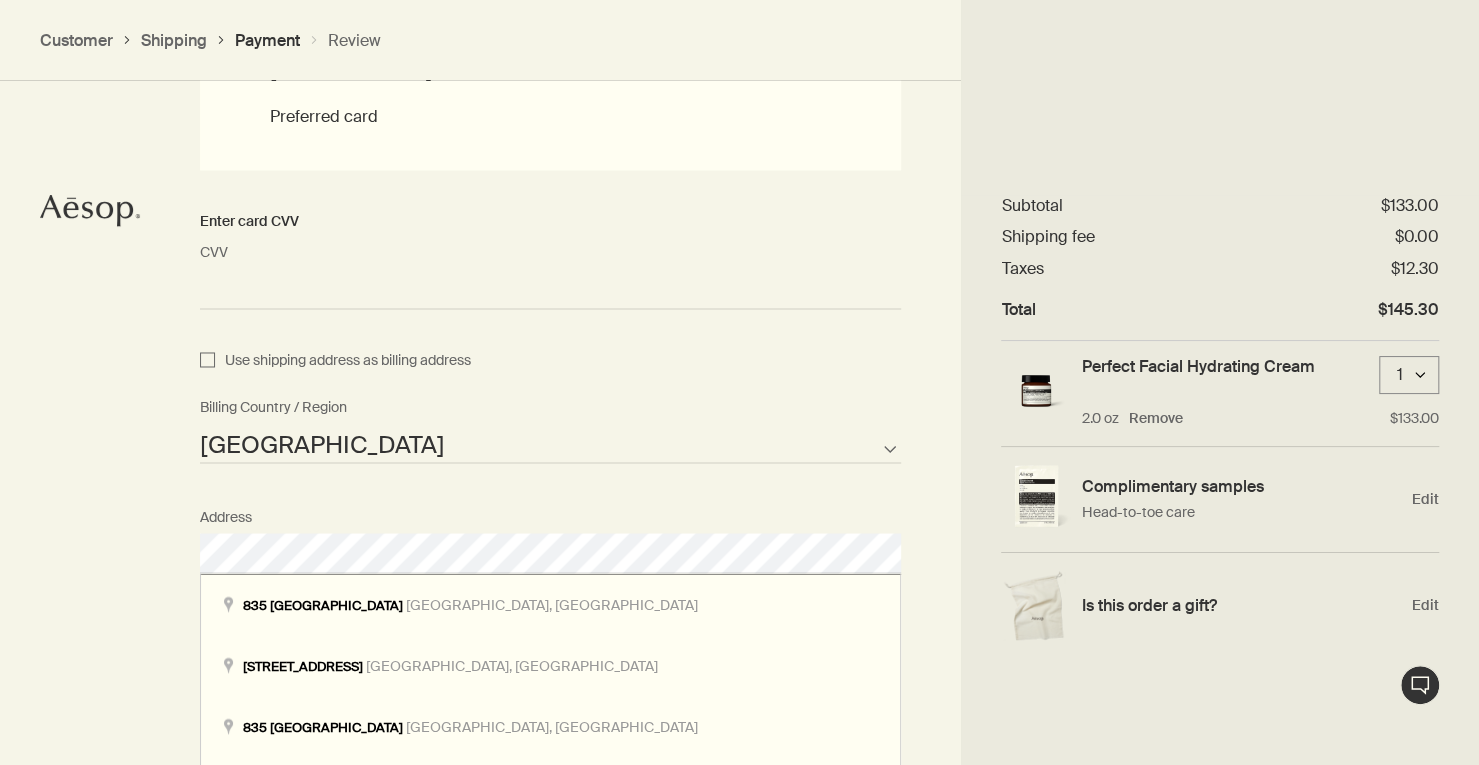 click on "How would you like to pay? Pay with saved credit card VISA   ••••   3052 Expires:  12/2027 Jonathan A Elhardt Preferred card close Enter card CVV MM/YY 12  /  2027 CVV <p>Your browser does not support iframes.</p> Use shipping address as billing address Afghanistan Albania Algeria American Samoa Andorra Angola Anguilla Antarctica Antigua and Barbuda Argentina Armenia Aruba Australia Austria Azerbaijan Bahamas Bahrain Bangladesh Barbados Belarus Belgium Belize Benin Bermuda Bhutan Bolivia Bosnia and Herzegovina Botswana Brazil British Indian Ocean Territory British Virgin Islands Brunei Bulgaria Burkina Faso Burundi Cambodia Cameroon Canada Cape Verde Cayman Islands Central African Republic Chad Chile Chinese Mainland Christmas Island Cocos Islands Colombia Comoros Cook Islands Costa Rica Croatia Cuba Curacao Cyprus Czech Republic Democratic Republic of the Congo Denmark Djibouti Dominica Dominican Republic East Timor Ecuador Egypt El Salvador Equatorial Guinea Eritrea Estonia Ethiopia Falkland Islands" at bounding box center (739, 548) 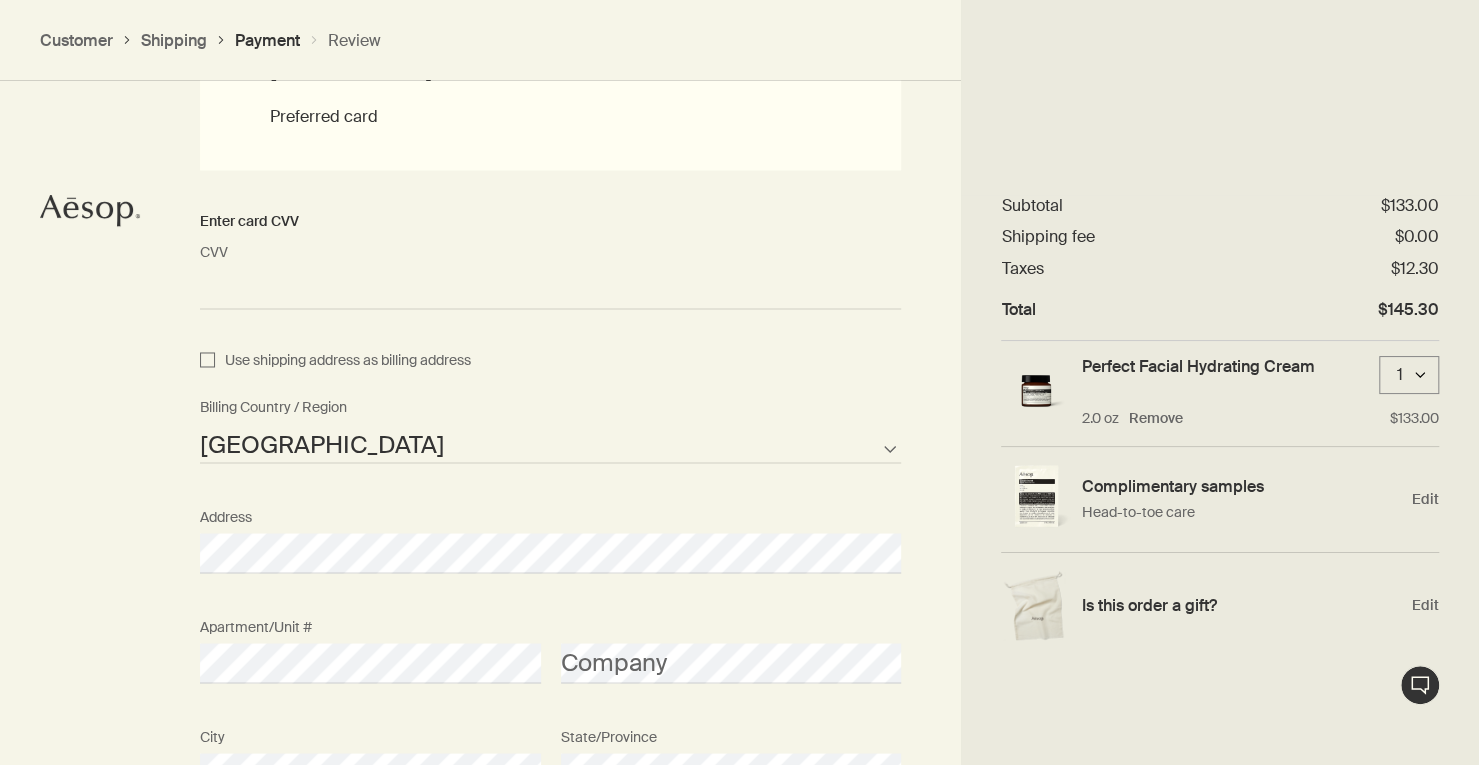 scroll, scrollTop: 2016, scrollLeft: 0, axis: vertical 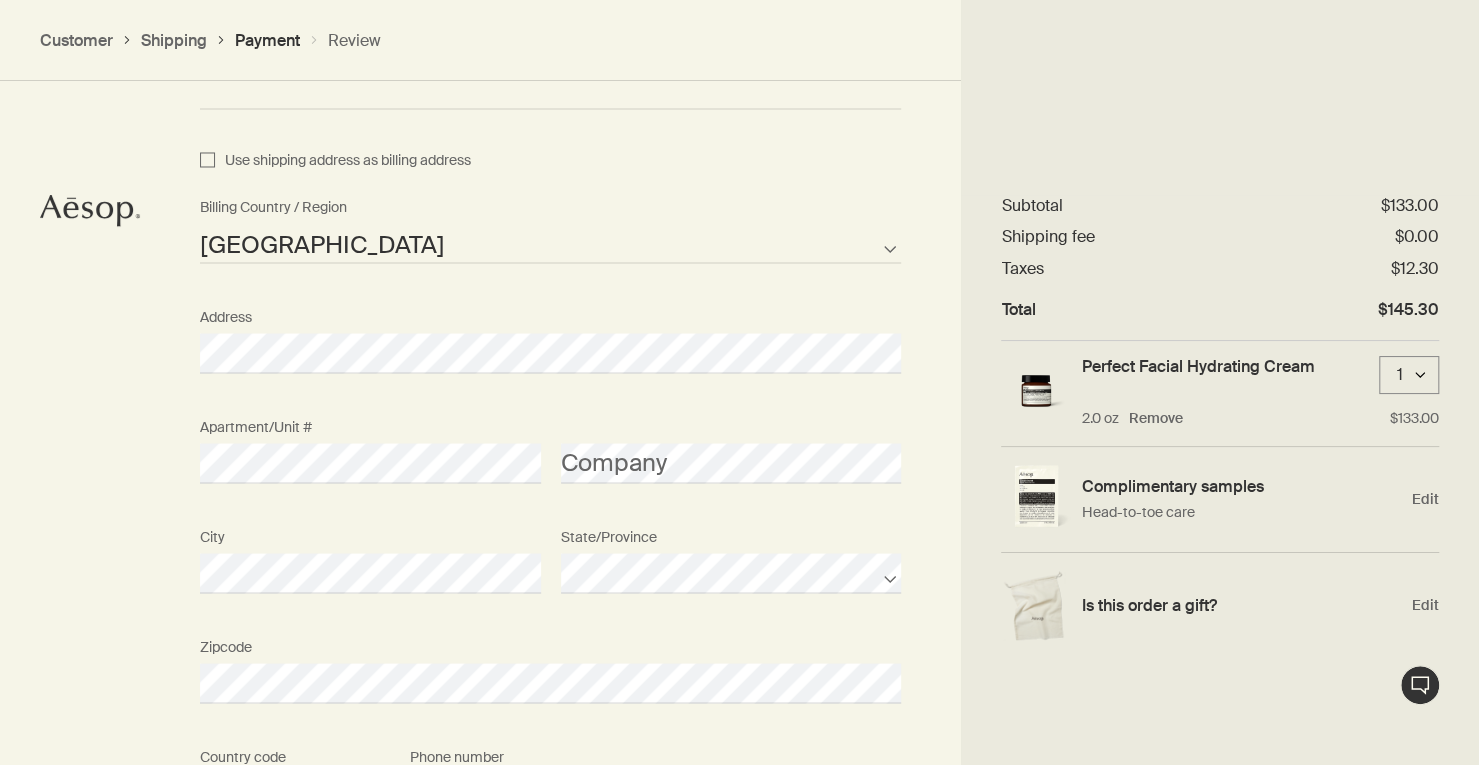 click on "How would you like to pay? Pay with saved credit card VISA   ••••   3052 Expires:  12/2027 Jonathan A Elhardt Preferred card close Enter card CVV MM/YY 12  /  2027 CVV <p>Your browser does not support iframes.</p> Use shipping address as billing address Afghanistan Albania Algeria American Samoa Andorra Angola Anguilla Antarctica Antigua and Barbuda Argentina Armenia Aruba Australia Austria Azerbaijan Bahamas Bahrain Bangladesh Barbados Belarus Belgium Belize Benin Bermuda Bhutan Bolivia Bosnia and Herzegovina Botswana Brazil British Indian Ocean Territory British Virgin Islands Brunei Bulgaria Burkina Faso Burundi Cambodia Cameroon Canada Cape Verde Cayman Islands Central African Republic Chad Chile Chinese Mainland Christmas Island Cocos Islands Colombia Comoros Cook Islands Costa Rica Croatia Cuba Curacao Cyprus Czech Republic Democratic Republic of the Congo Denmark Djibouti Dominica Dominican Republic East Timor Ecuador Egypt El Salvador Equatorial Guinea Eritrea Estonia Ethiopia Falkland Islands" at bounding box center [550, 348] 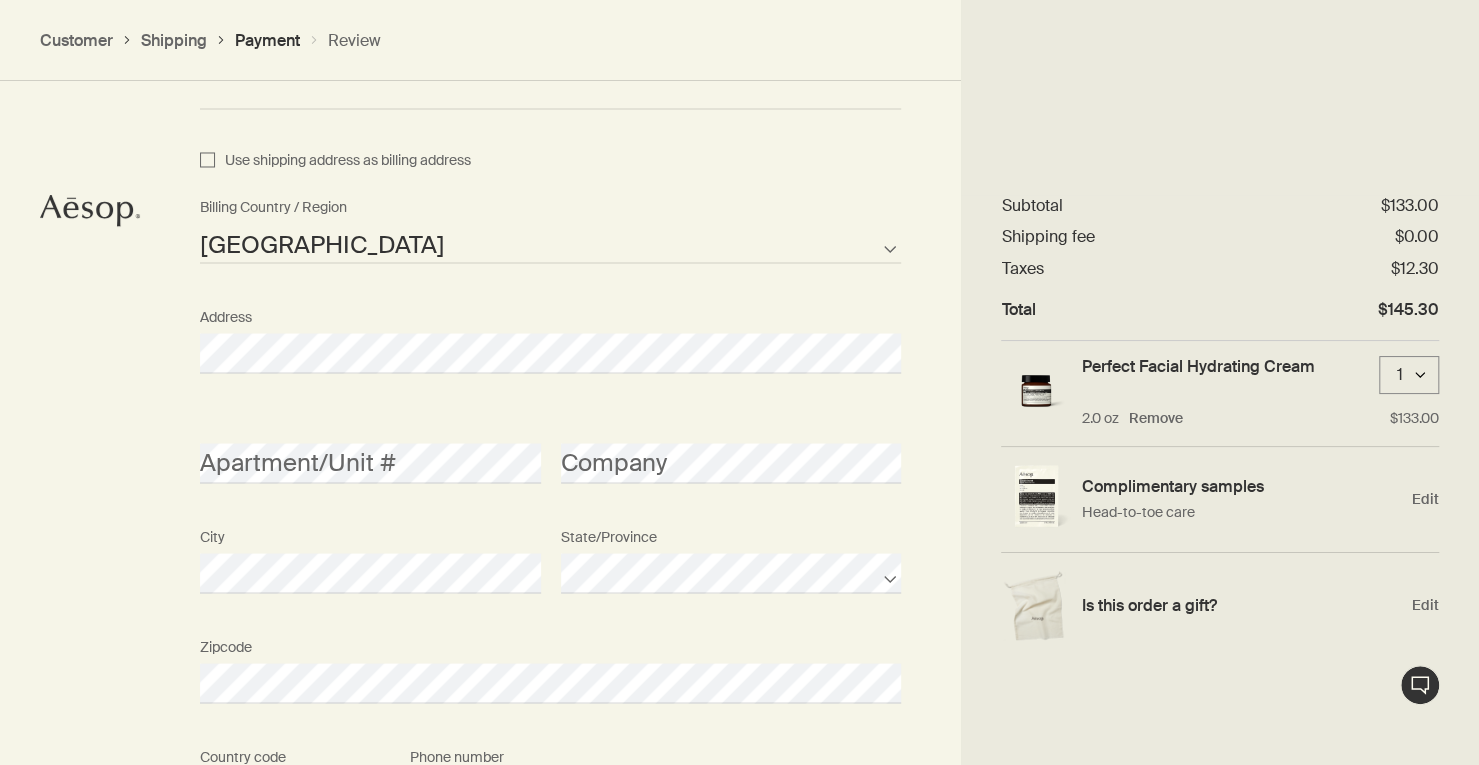 click on "How would you like to pay? Pay with saved credit card VISA   ••••   3052 Expires:  12/2027 Jonathan A Elhardt Preferred card close Enter card CVV MM/YY 12  /  2027 CVV <p>Your browser does not support iframes.</p> Use shipping address as billing address Afghanistan Albania Algeria American Samoa Andorra Angola Anguilla Antarctica Antigua and Barbuda Argentina Armenia Aruba Australia Austria Azerbaijan Bahamas Bahrain Bangladesh Barbados Belarus Belgium Belize Benin Bermuda Bhutan Bolivia Bosnia and Herzegovina Botswana Brazil British Indian Ocean Territory British Virgin Islands Brunei Bulgaria Burkina Faso Burundi Cambodia Cameroon Canada Cape Verde Cayman Islands Central African Republic Chad Chile Chinese Mainland Christmas Island Cocos Islands Colombia Comoros Cook Islands Costa Rica Croatia Cuba Curacao Cyprus Czech Republic Democratic Republic of the Congo Denmark Djibouti Dominica Dominican Republic East Timor Ecuador Egypt El Salvador Equatorial Guinea Eritrea Estonia Ethiopia Falkland Islands" at bounding box center [739, 348] 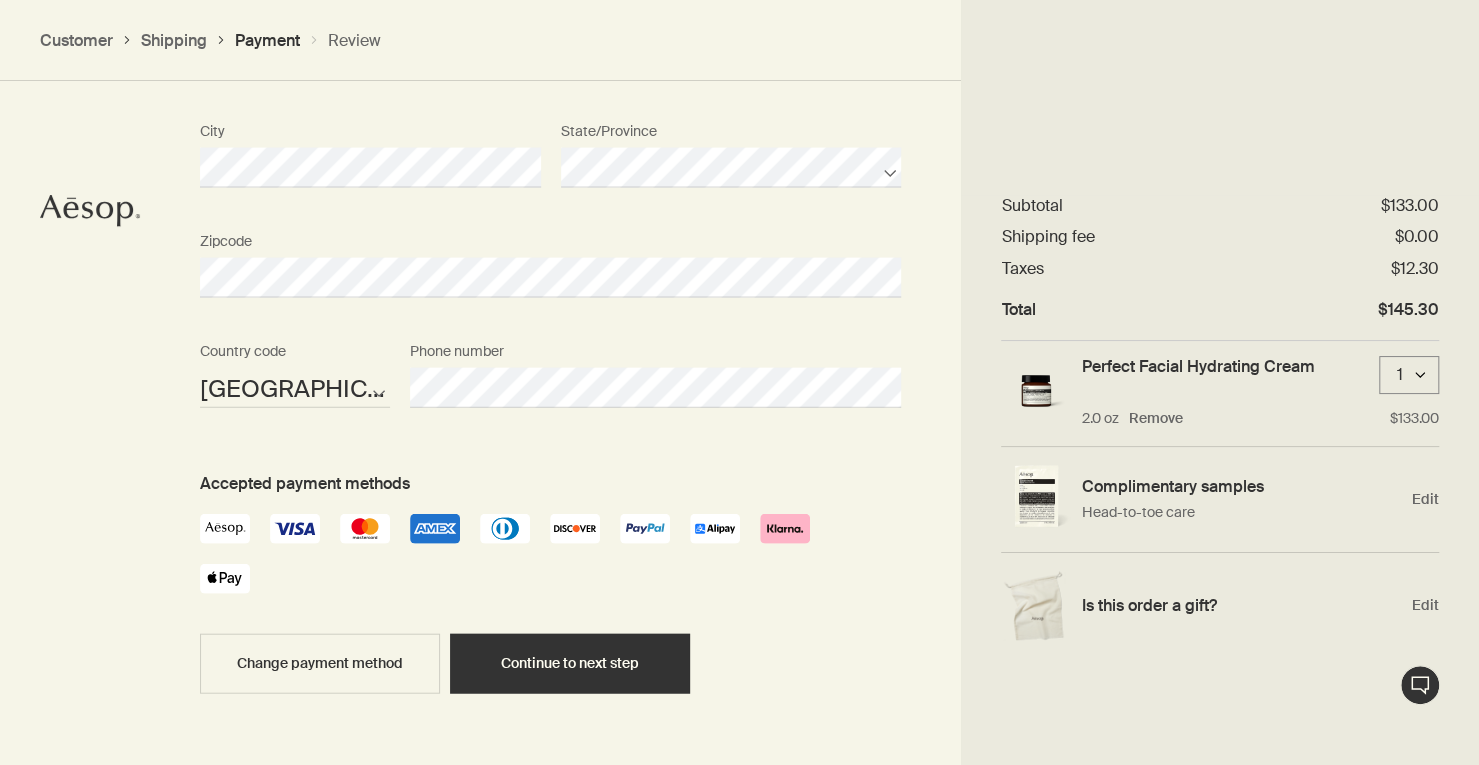 scroll, scrollTop: 2482, scrollLeft: 0, axis: vertical 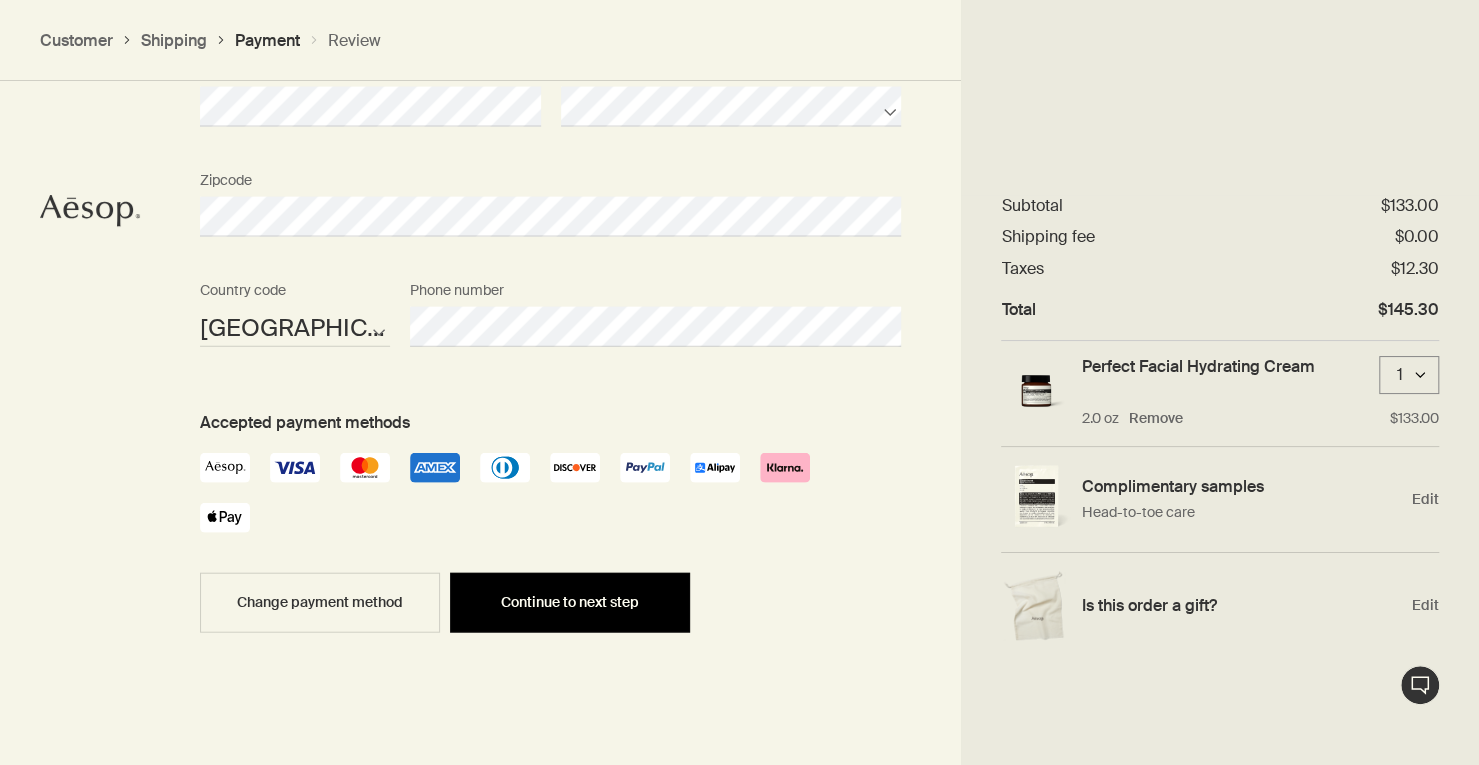 click on "Continue to next step" at bounding box center (570, 602) 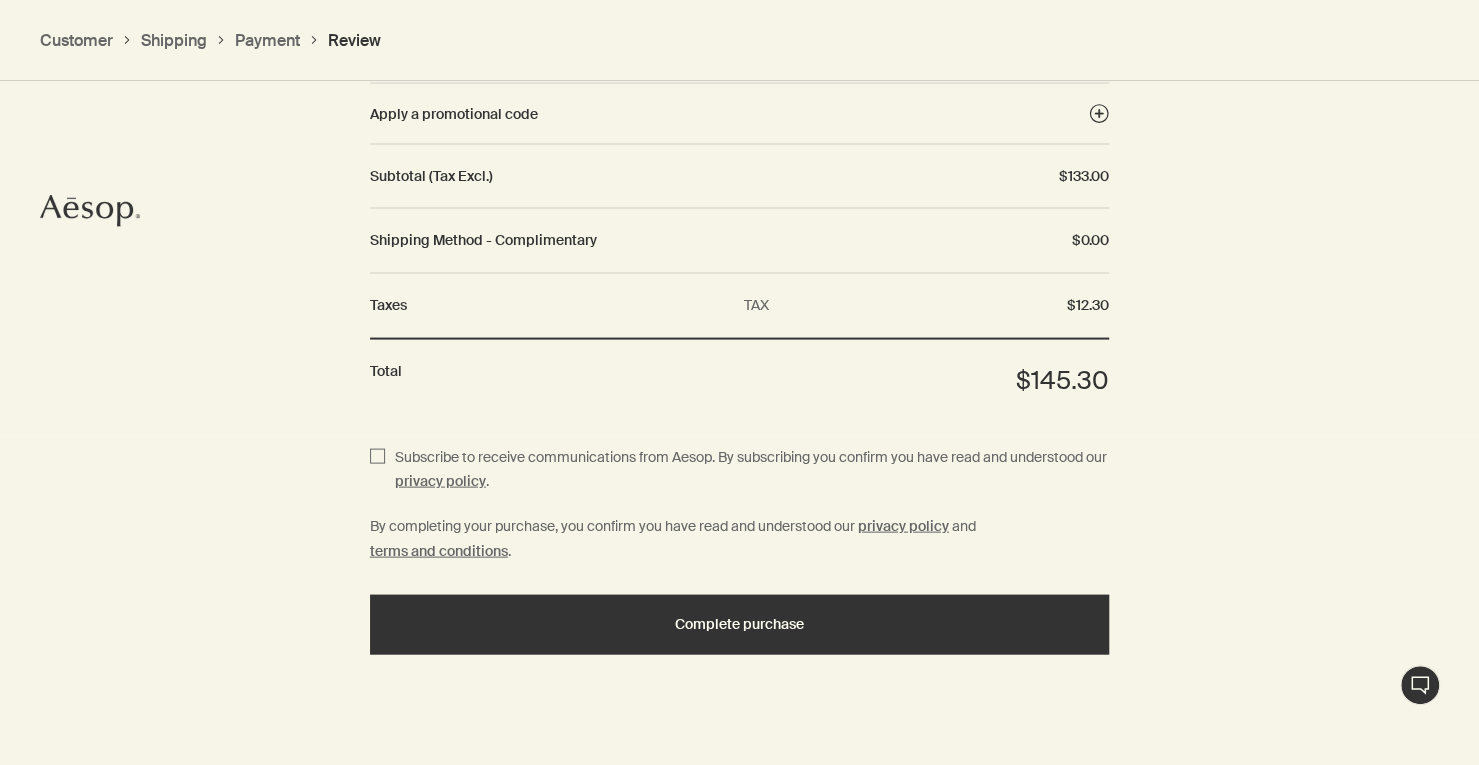 scroll, scrollTop: 2249, scrollLeft: 0, axis: vertical 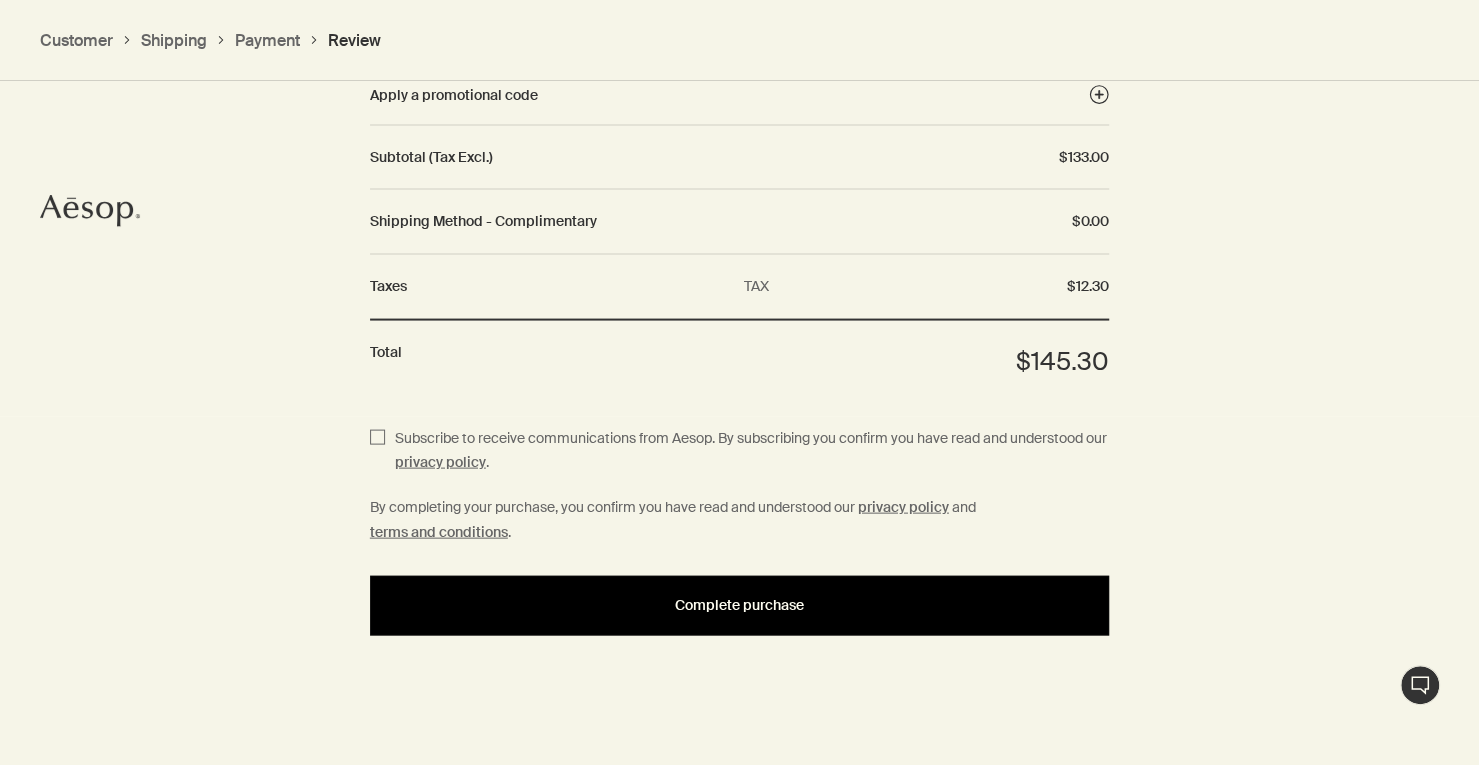 click on "Complete purchase" at bounding box center (740, 606) 